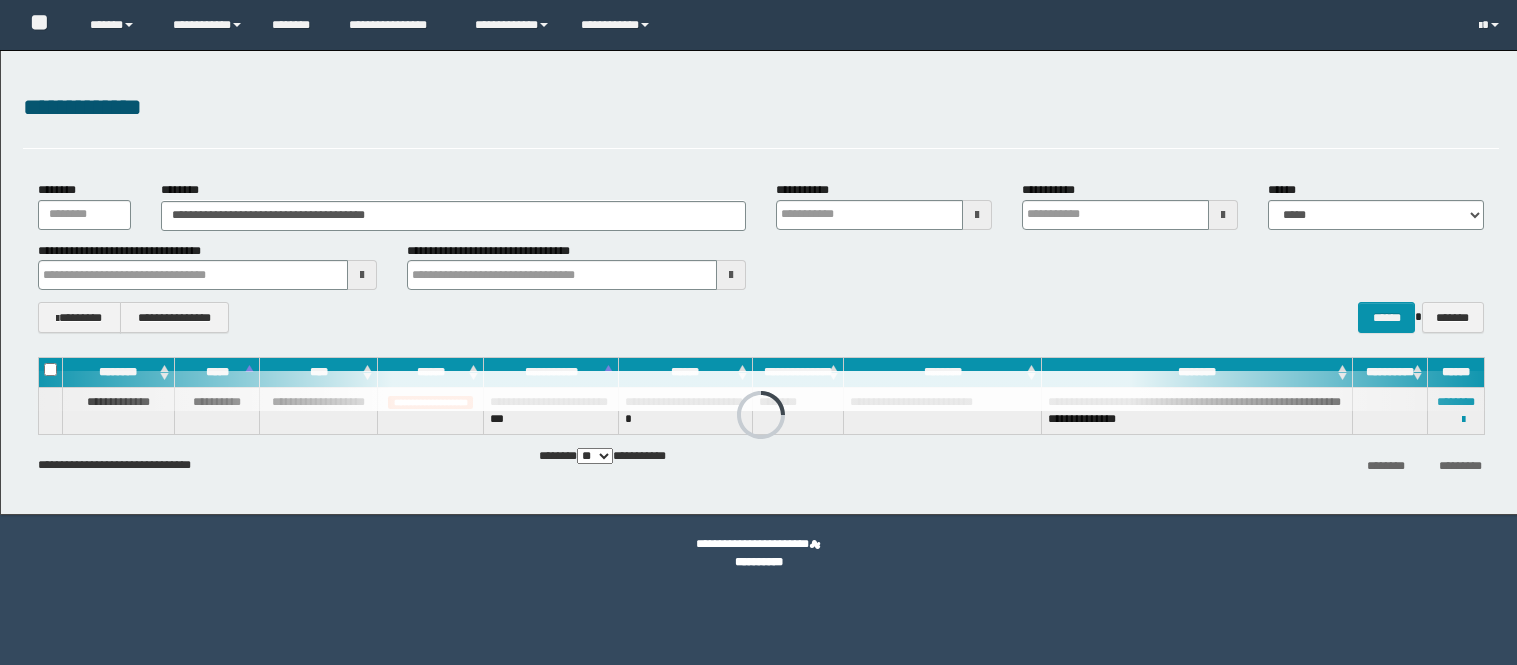 scroll, scrollTop: 0, scrollLeft: 0, axis: both 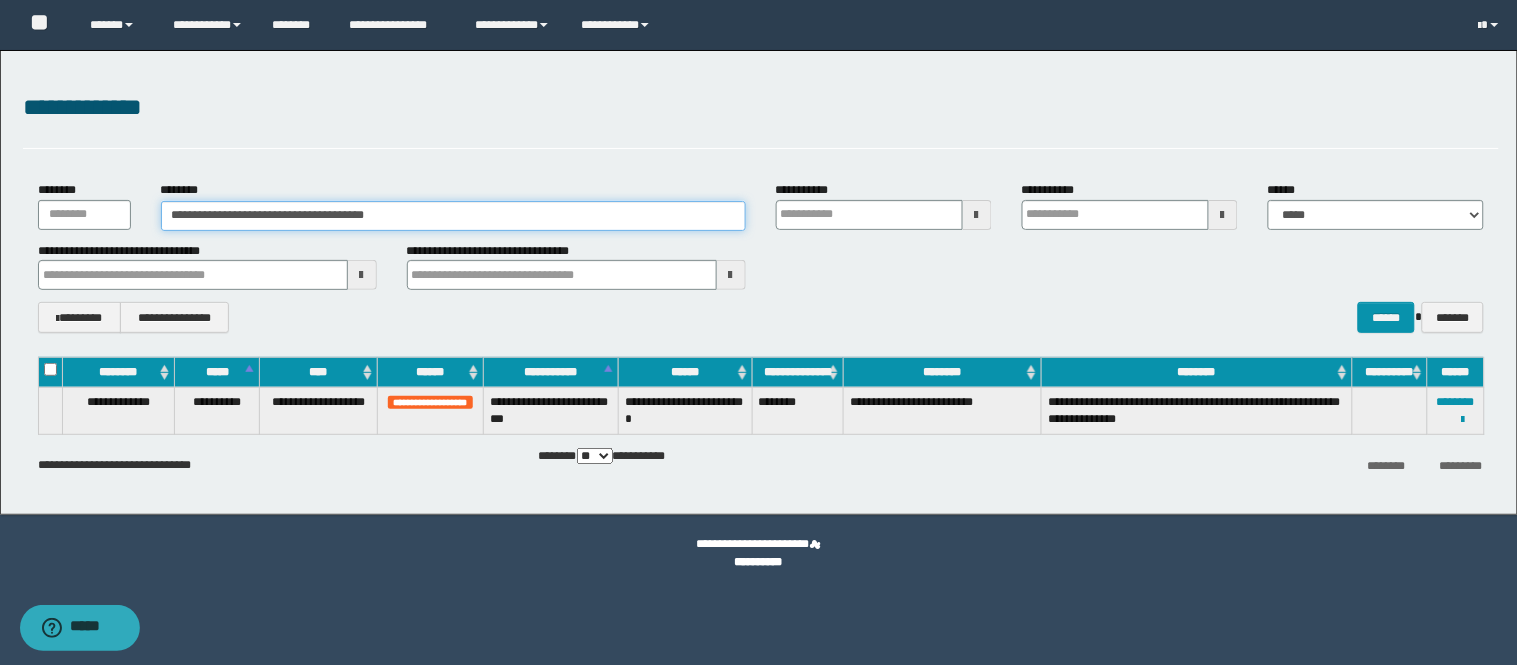 drag, startPoint x: 432, startPoint y: 216, endPoint x: 0, endPoint y: 316, distance: 443.42303 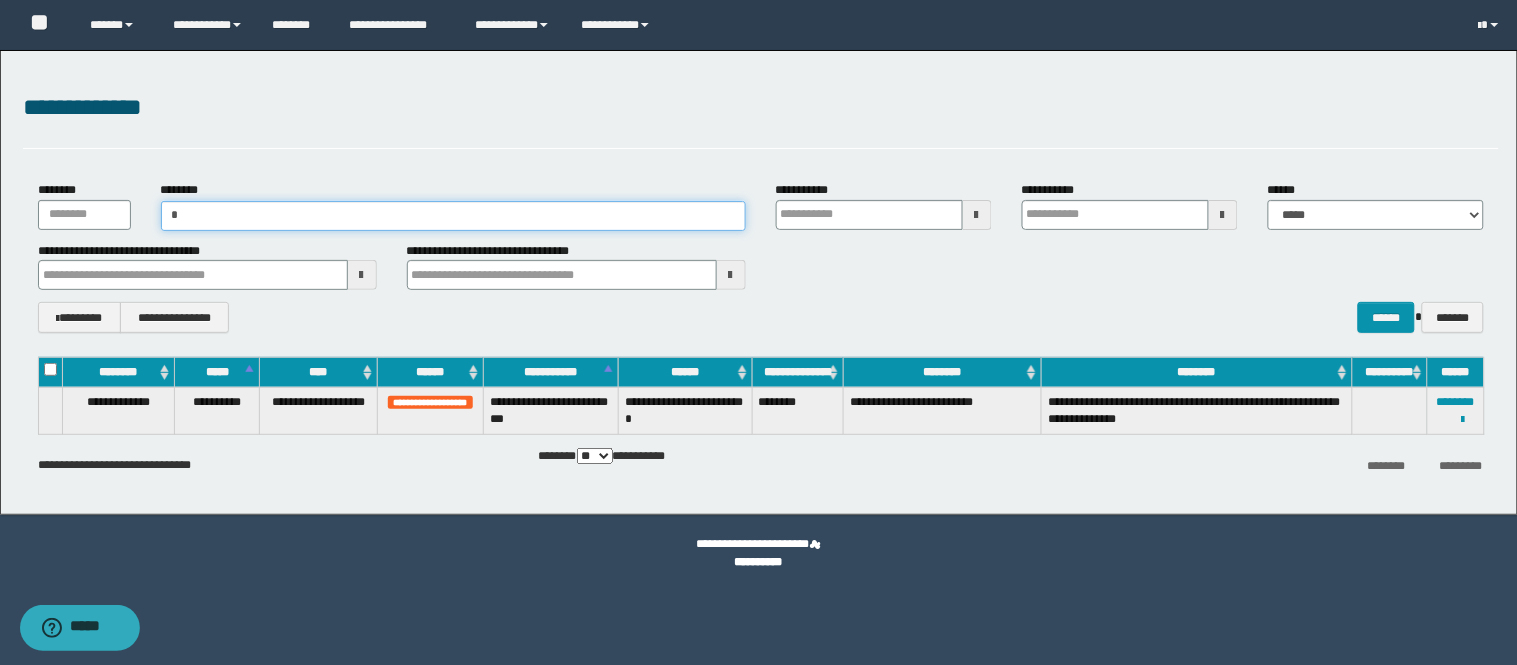 type on "**" 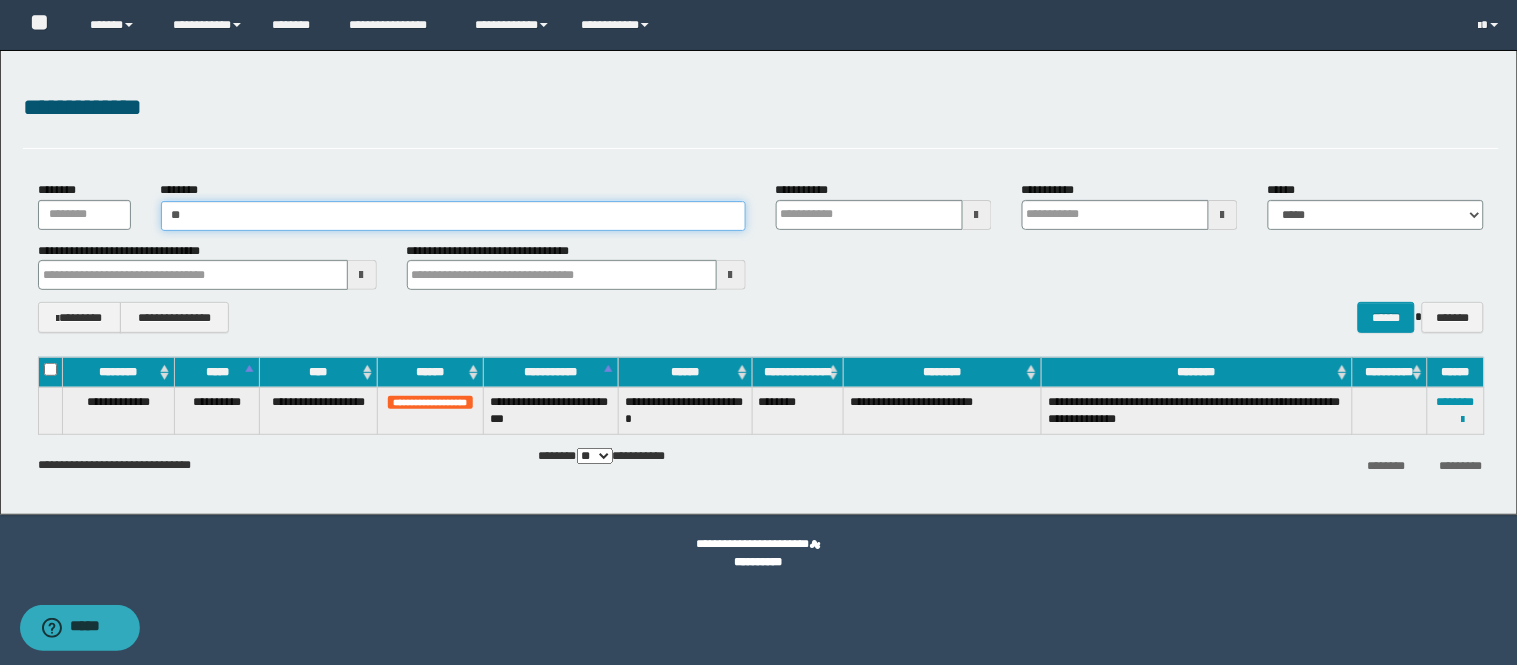 type on "**" 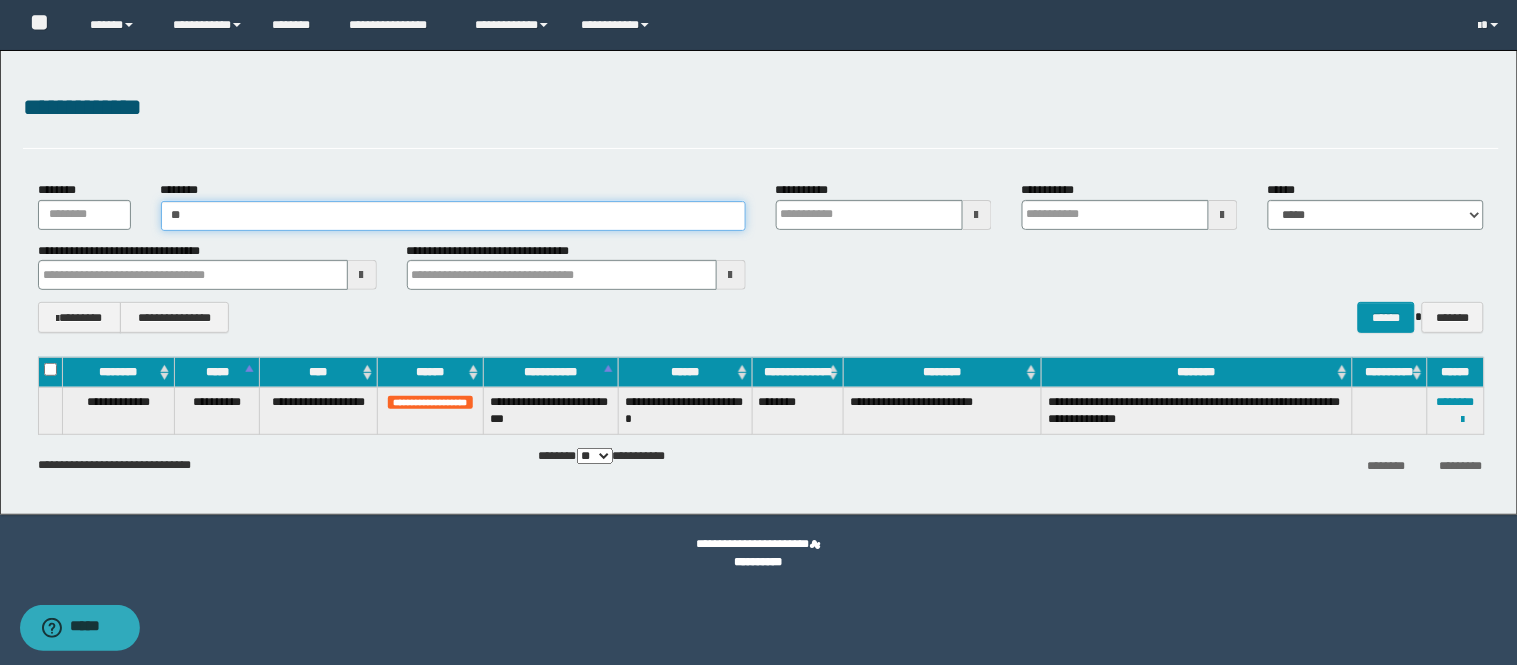 type 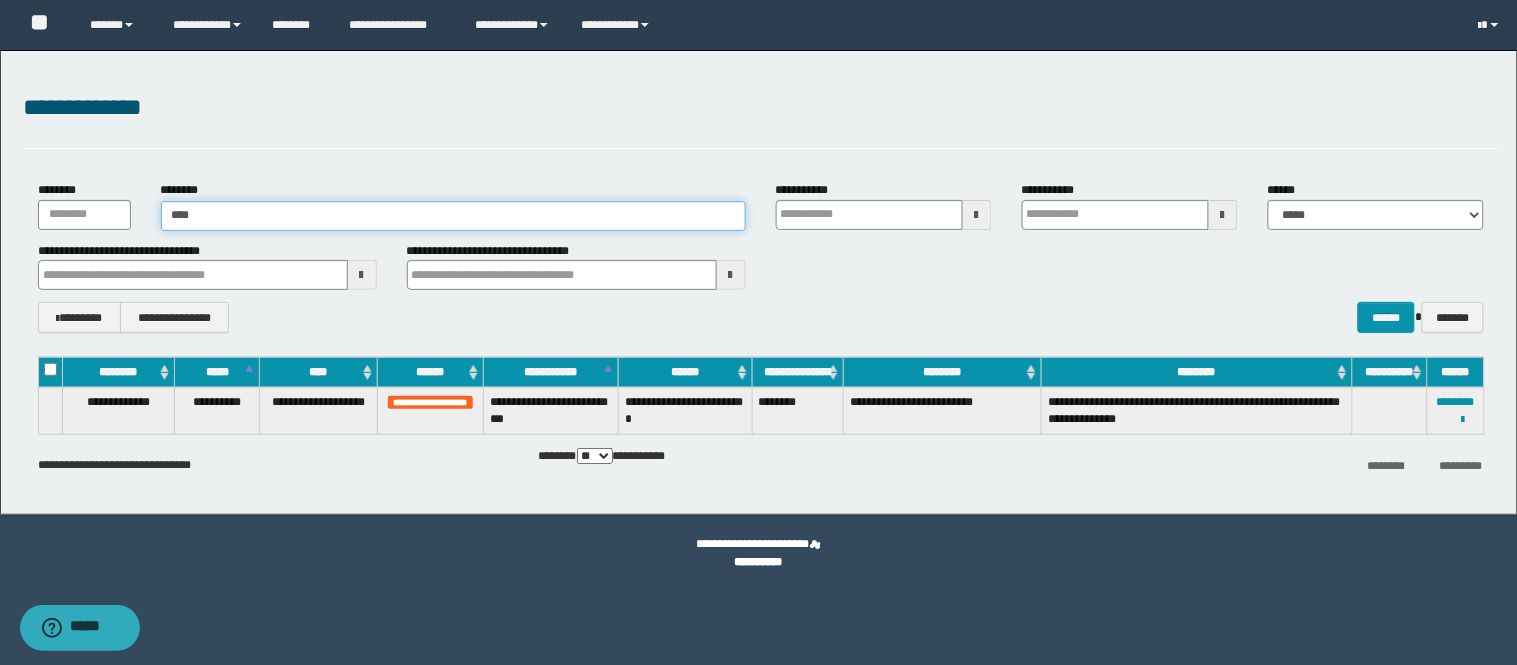 type on "*****" 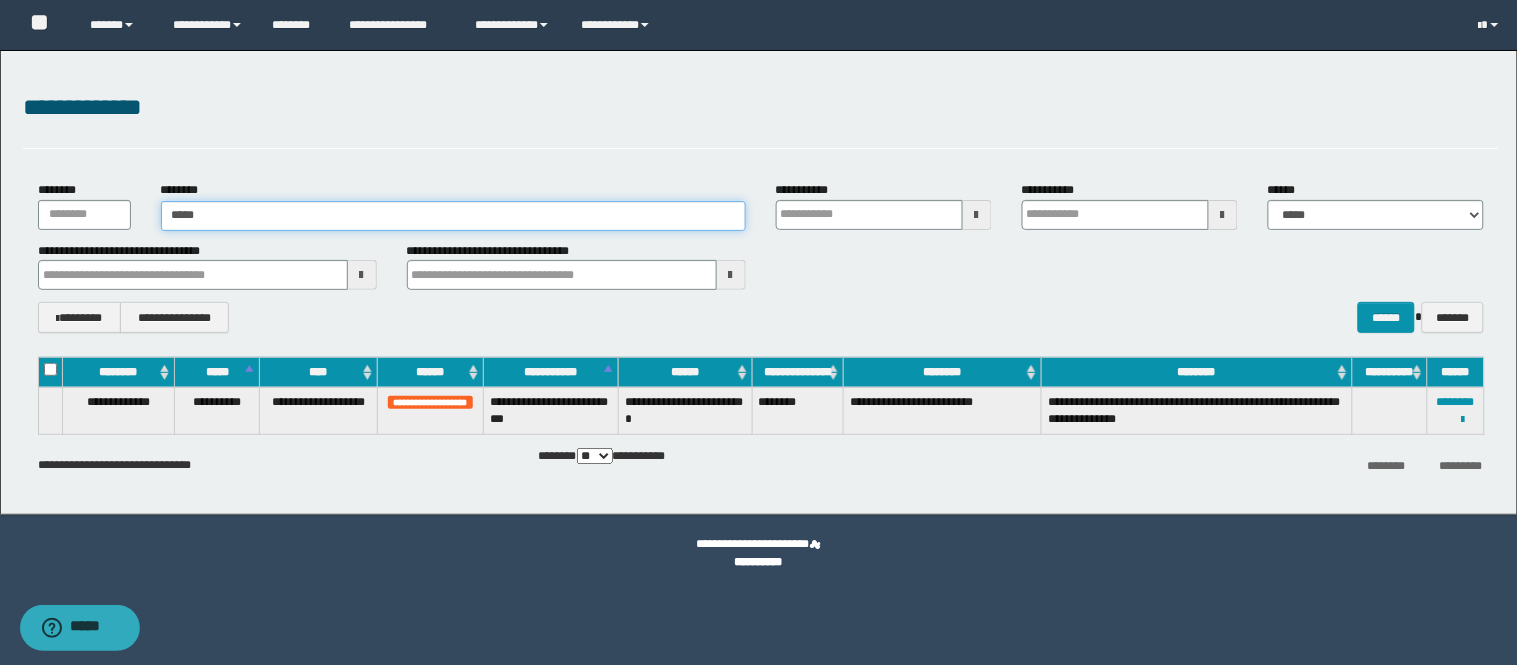 type on "*****" 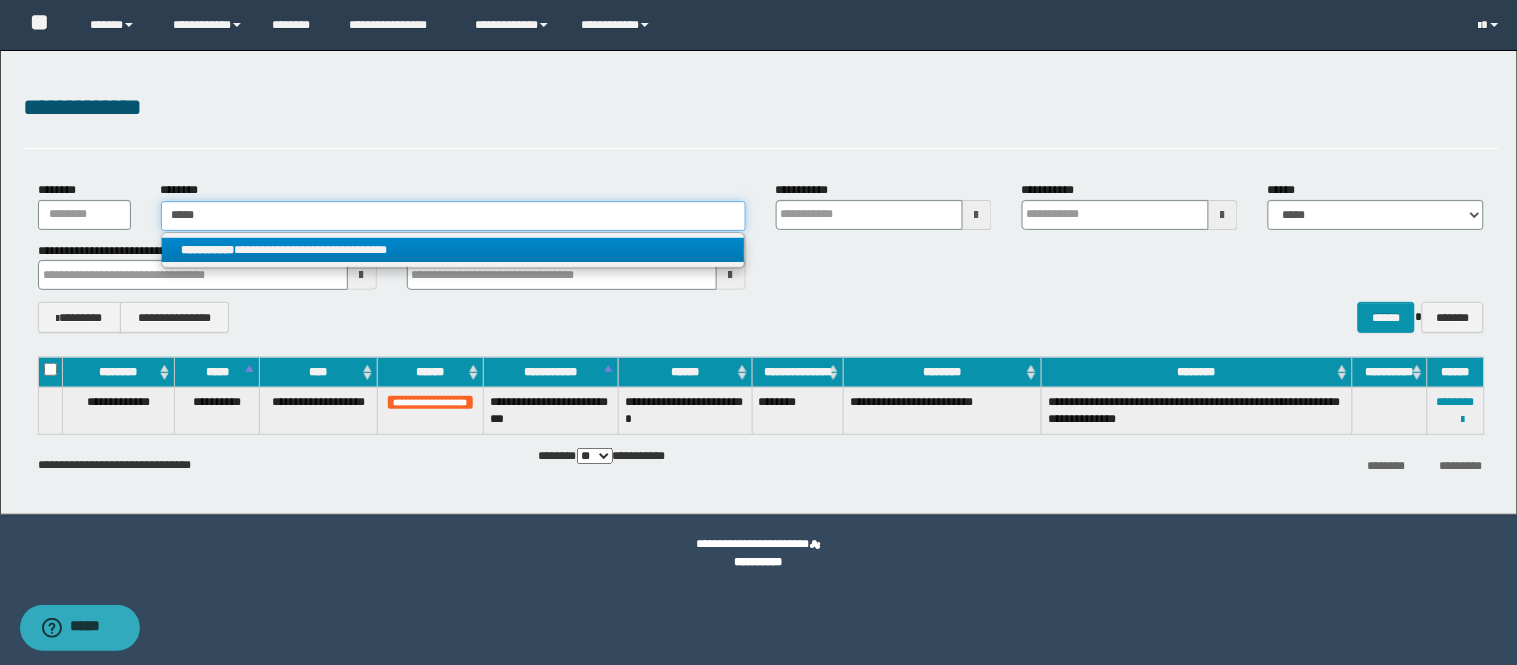 type on "*****" 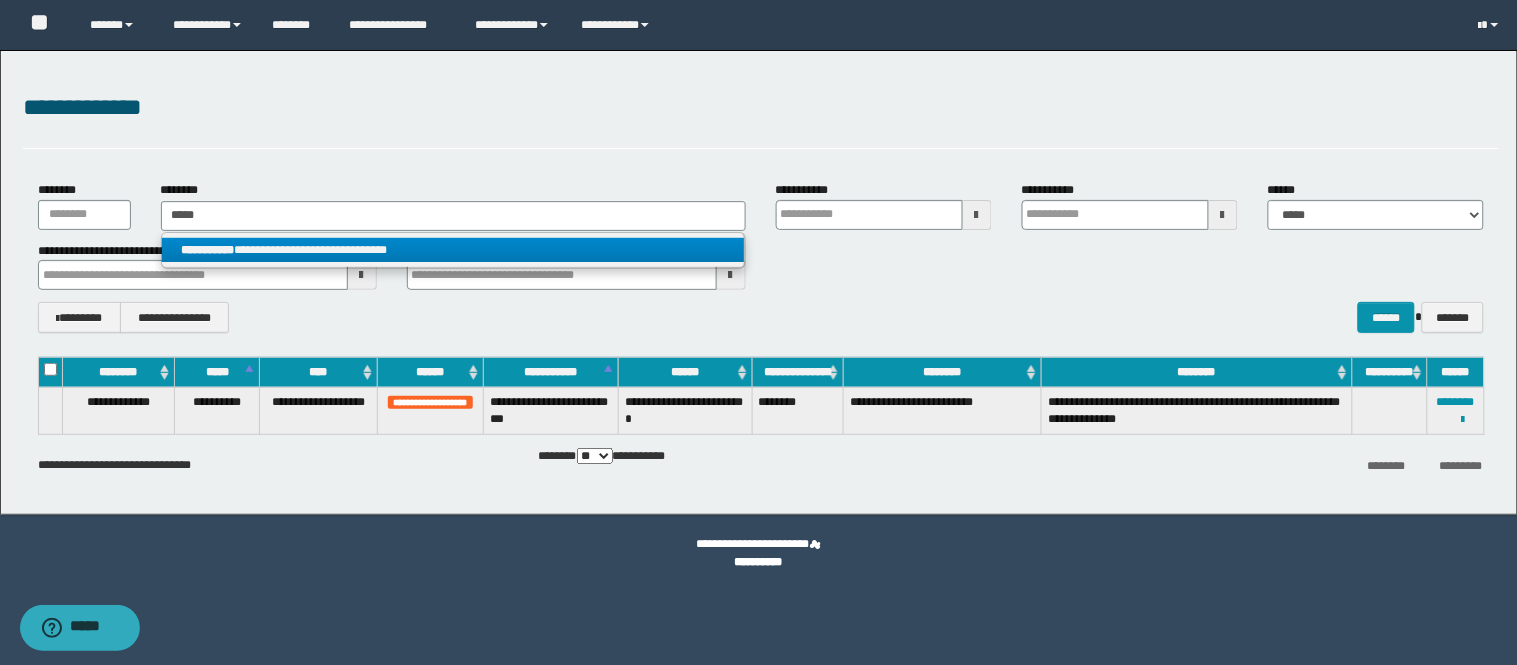 click on "**********" at bounding box center [453, 250] 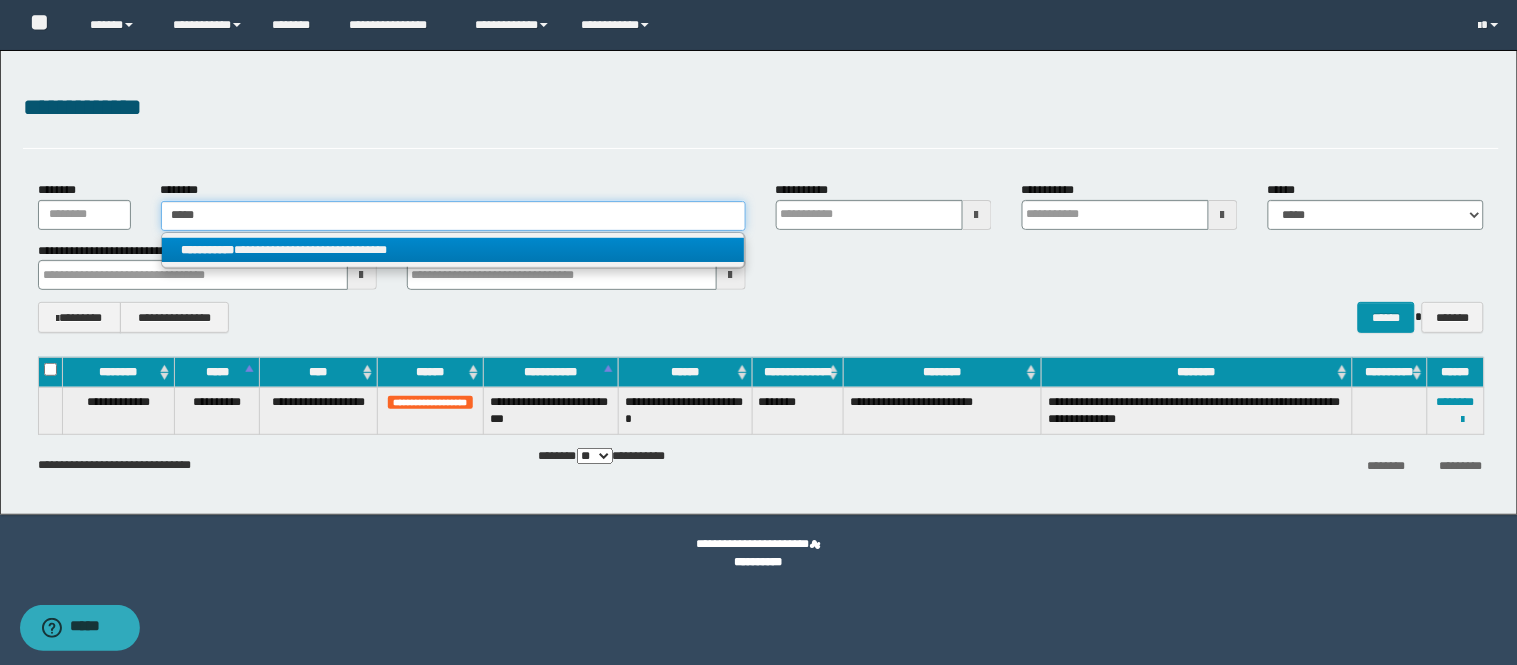 type 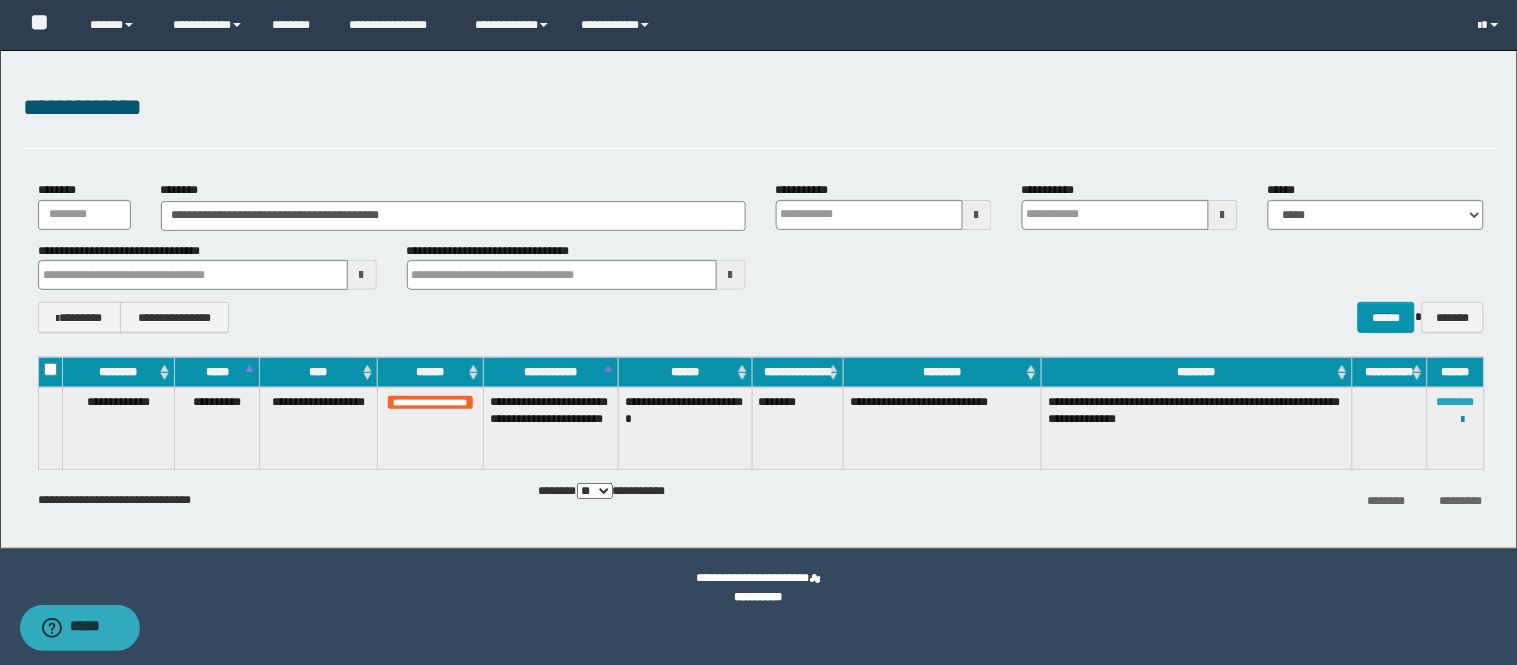 click on "********" at bounding box center (1456, 402) 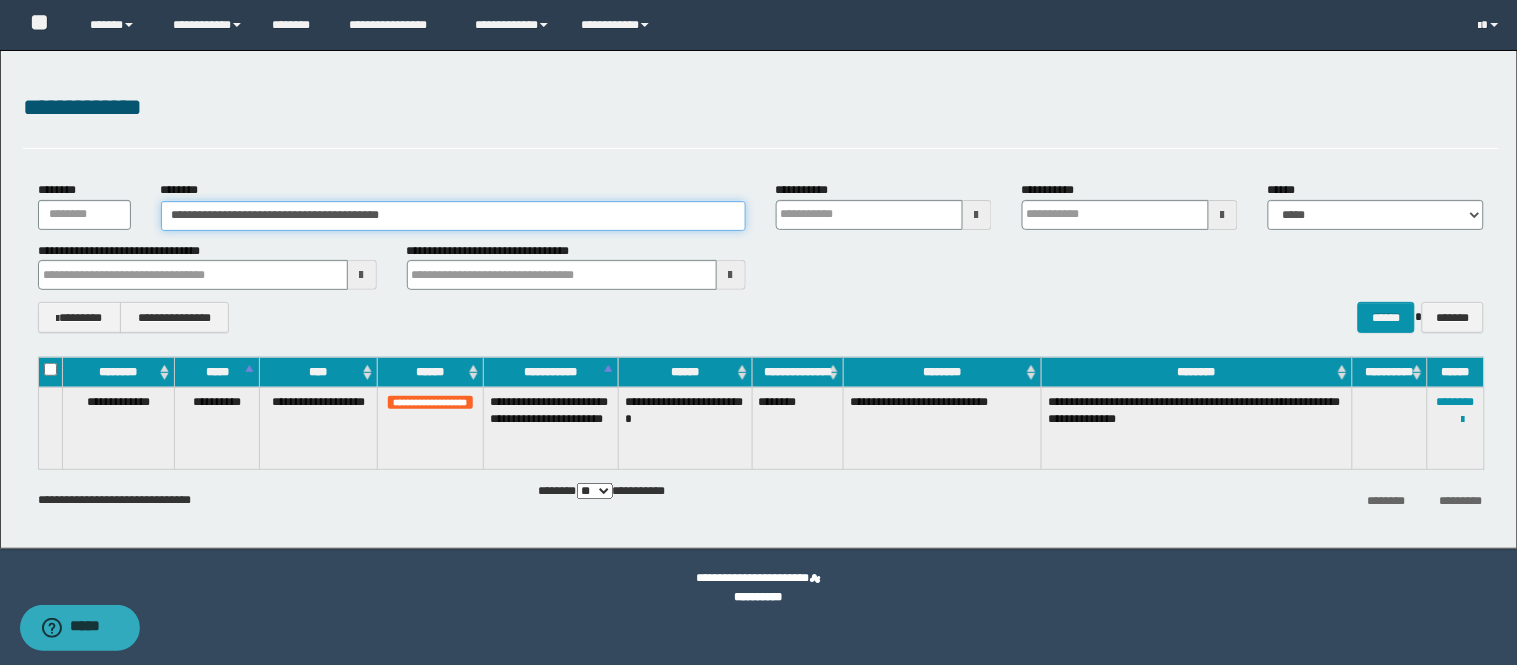 drag, startPoint x: 424, startPoint y: 218, endPoint x: 0, endPoint y: 333, distance: 439.3188 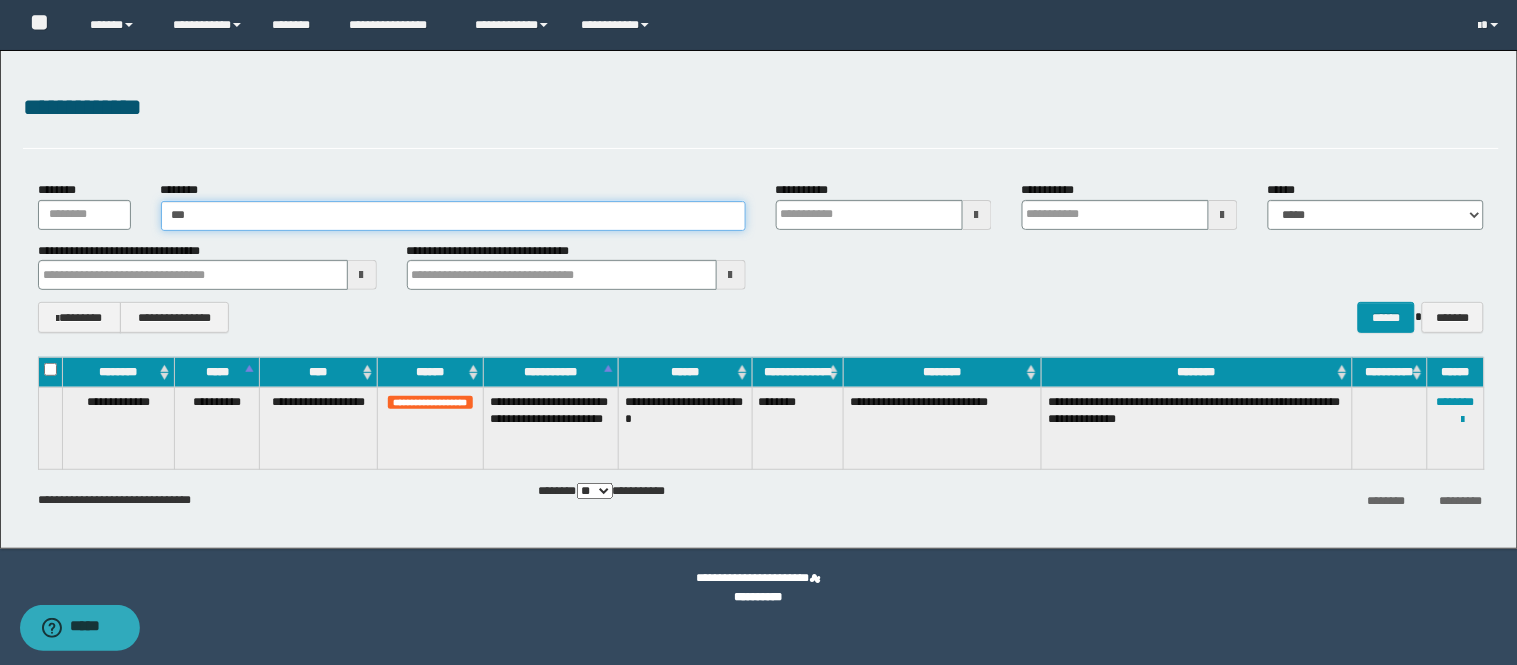 type on "****" 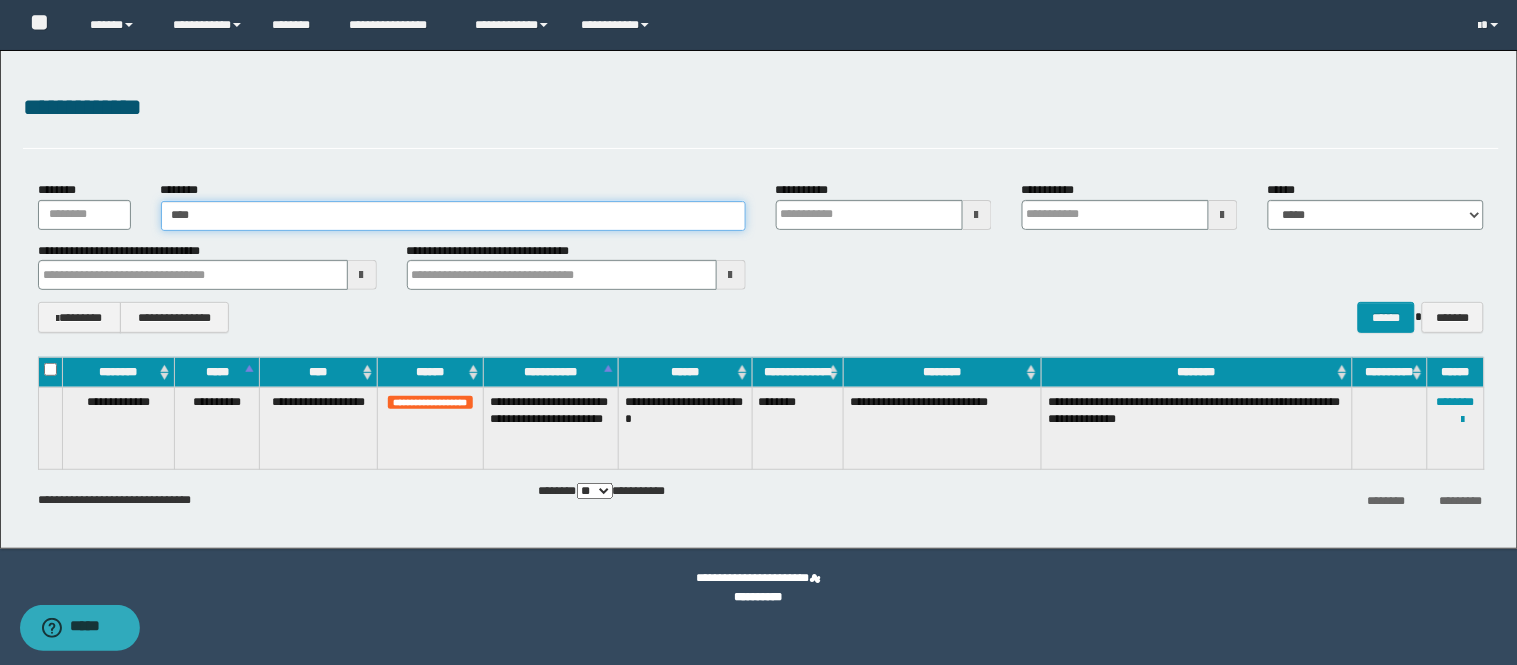 type on "****" 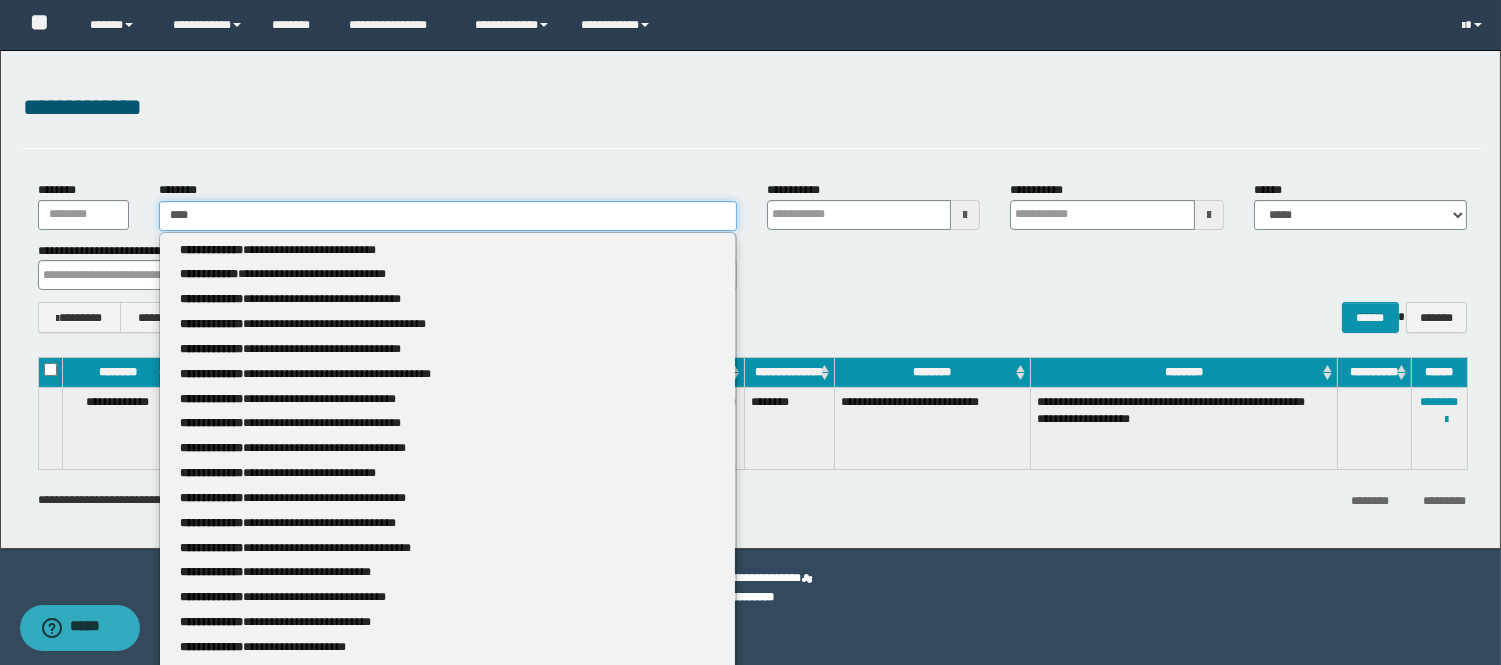 type 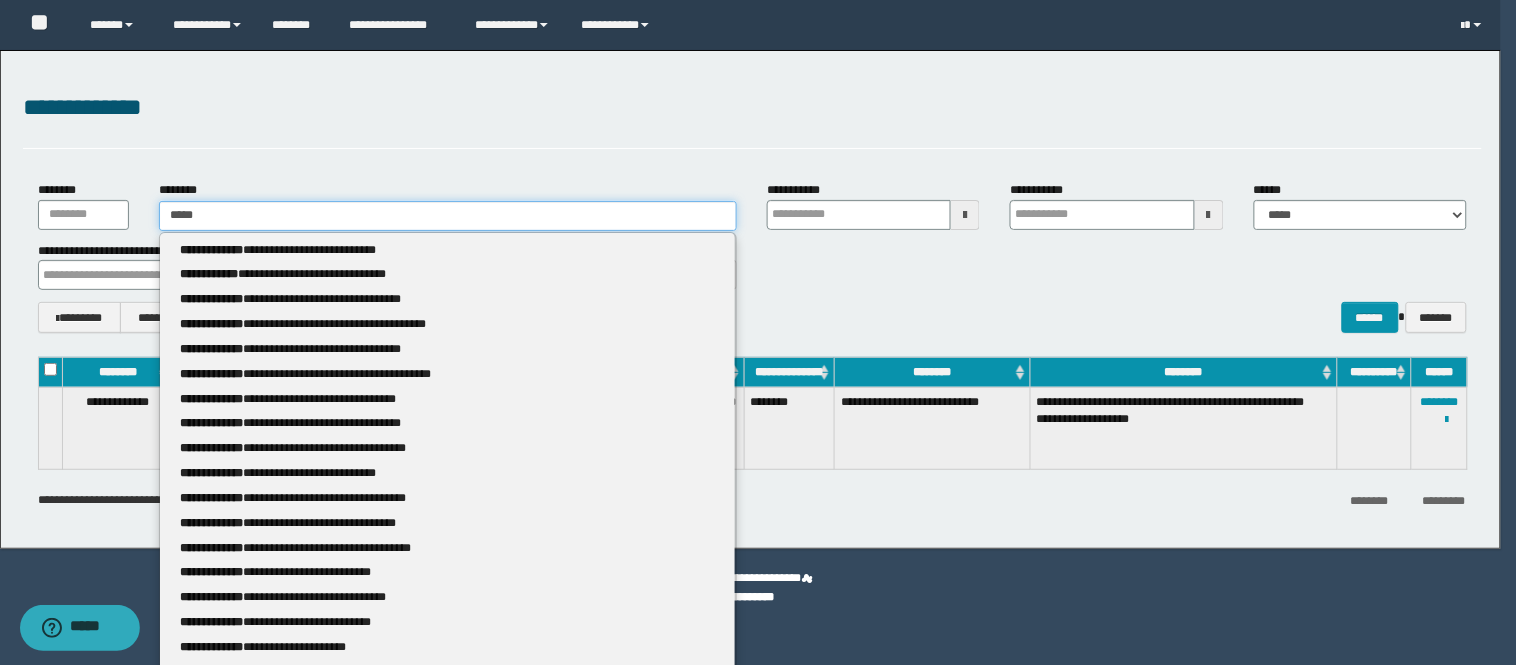 type on "******" 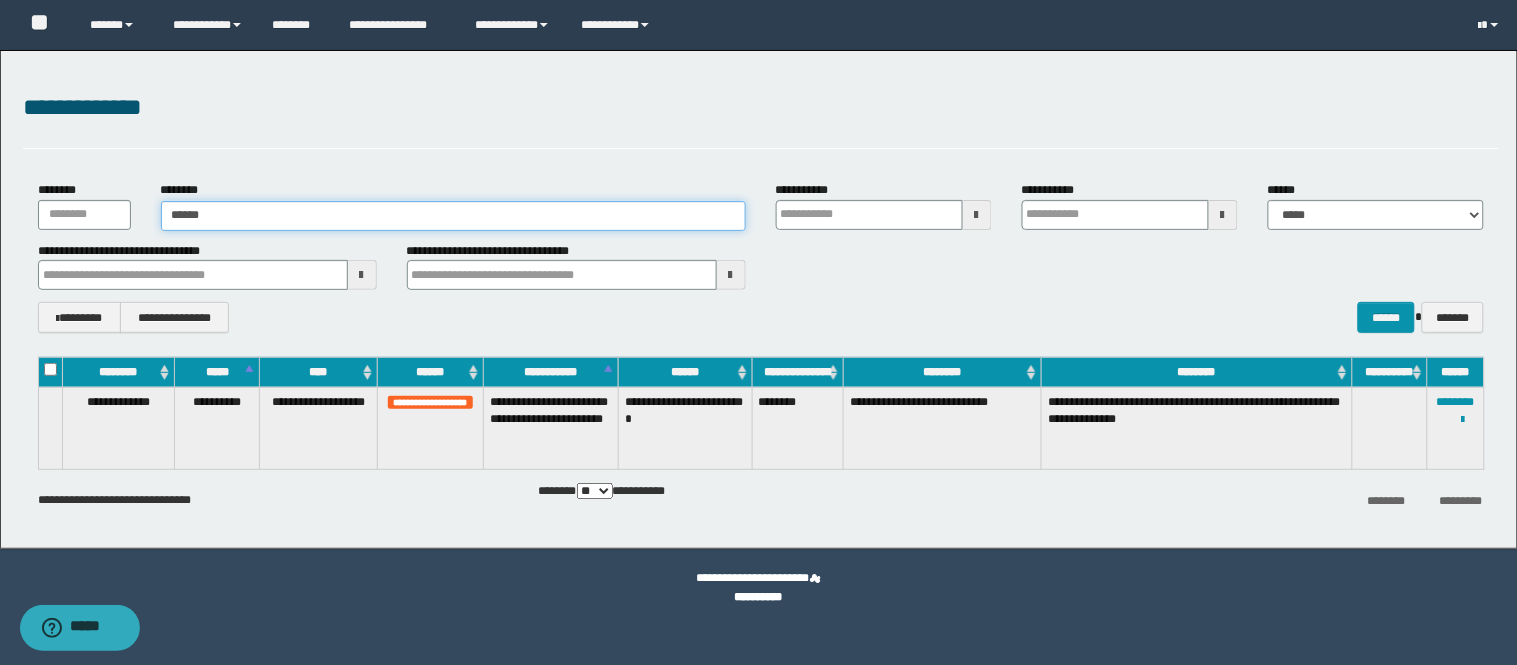type on "******" 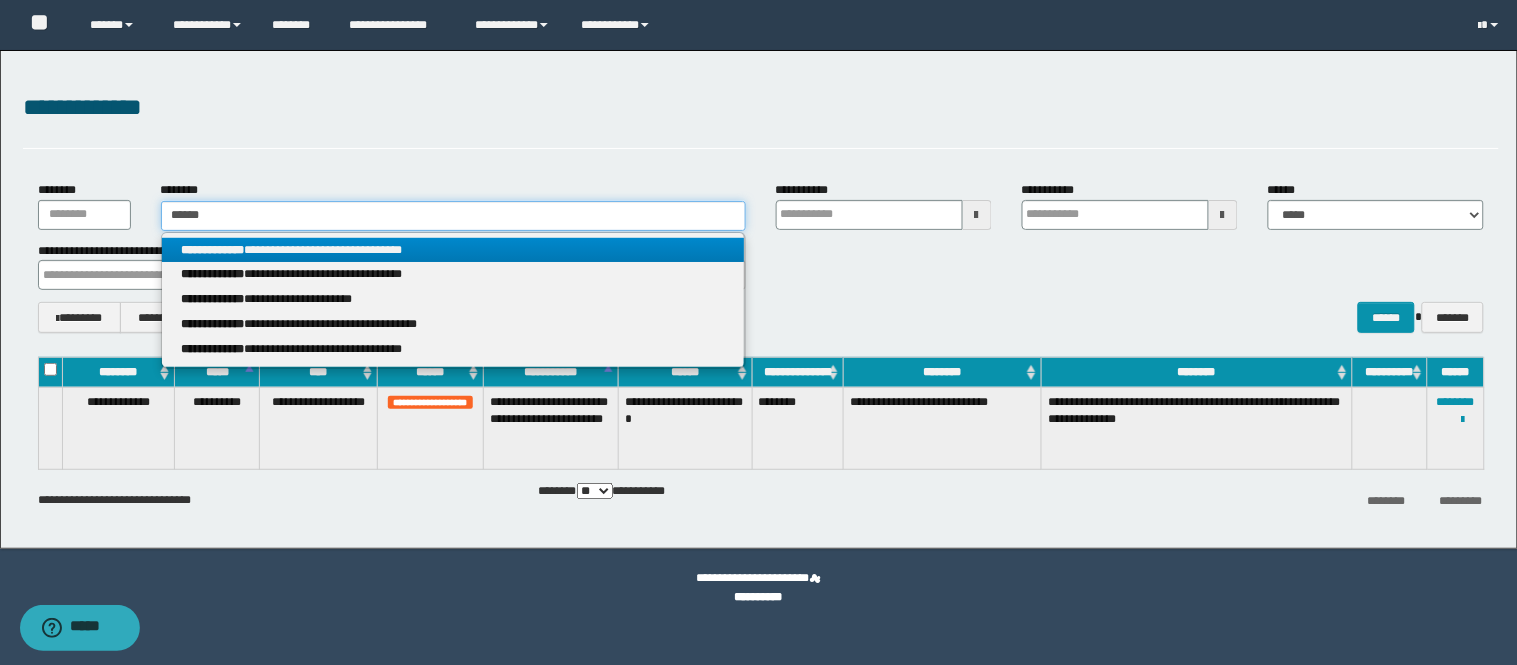 type on "******" 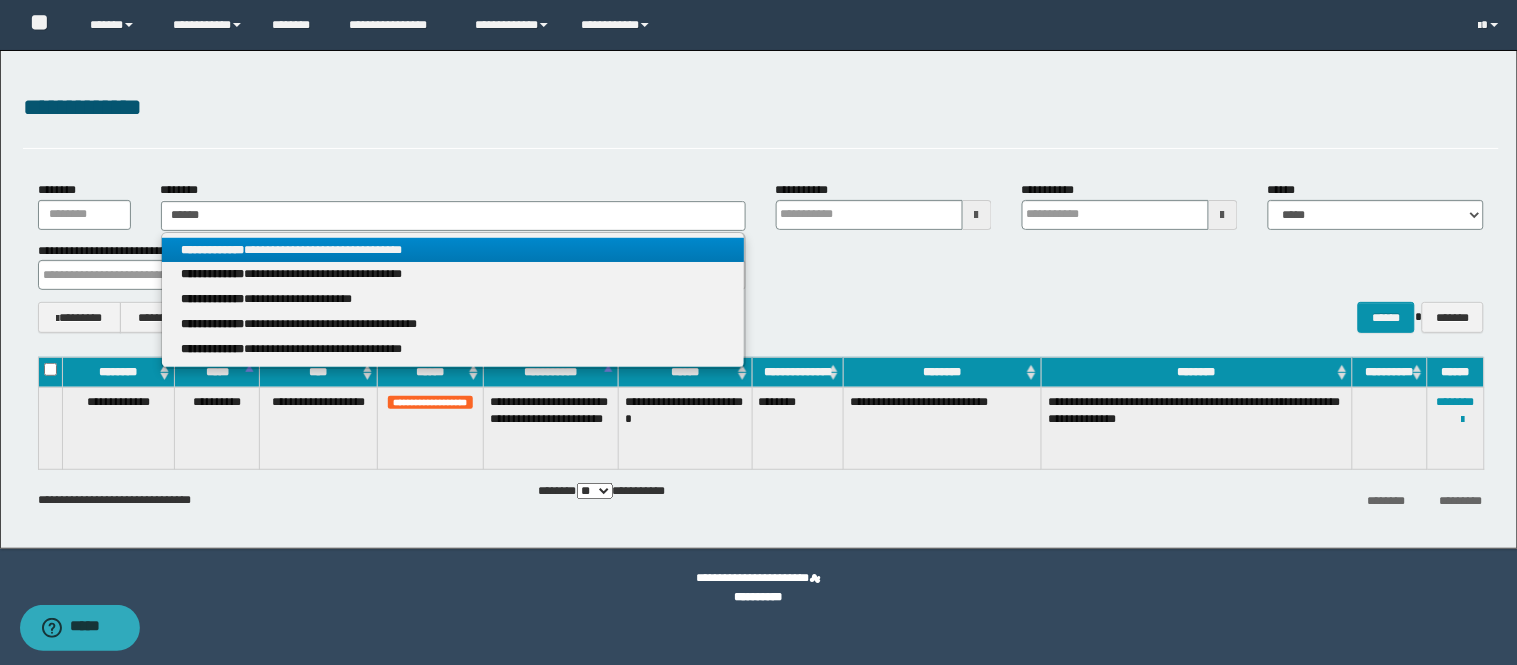 click on "**********" at bounding box center [453, 250] 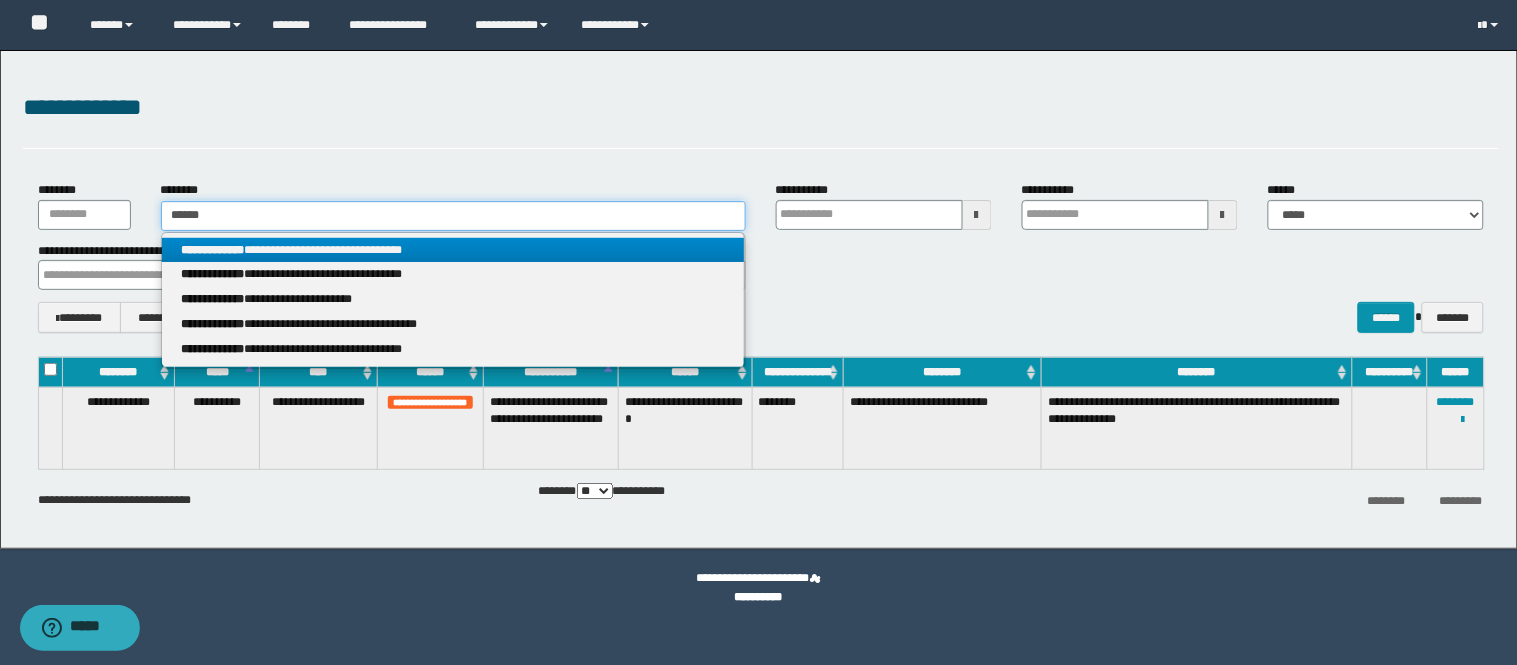 type 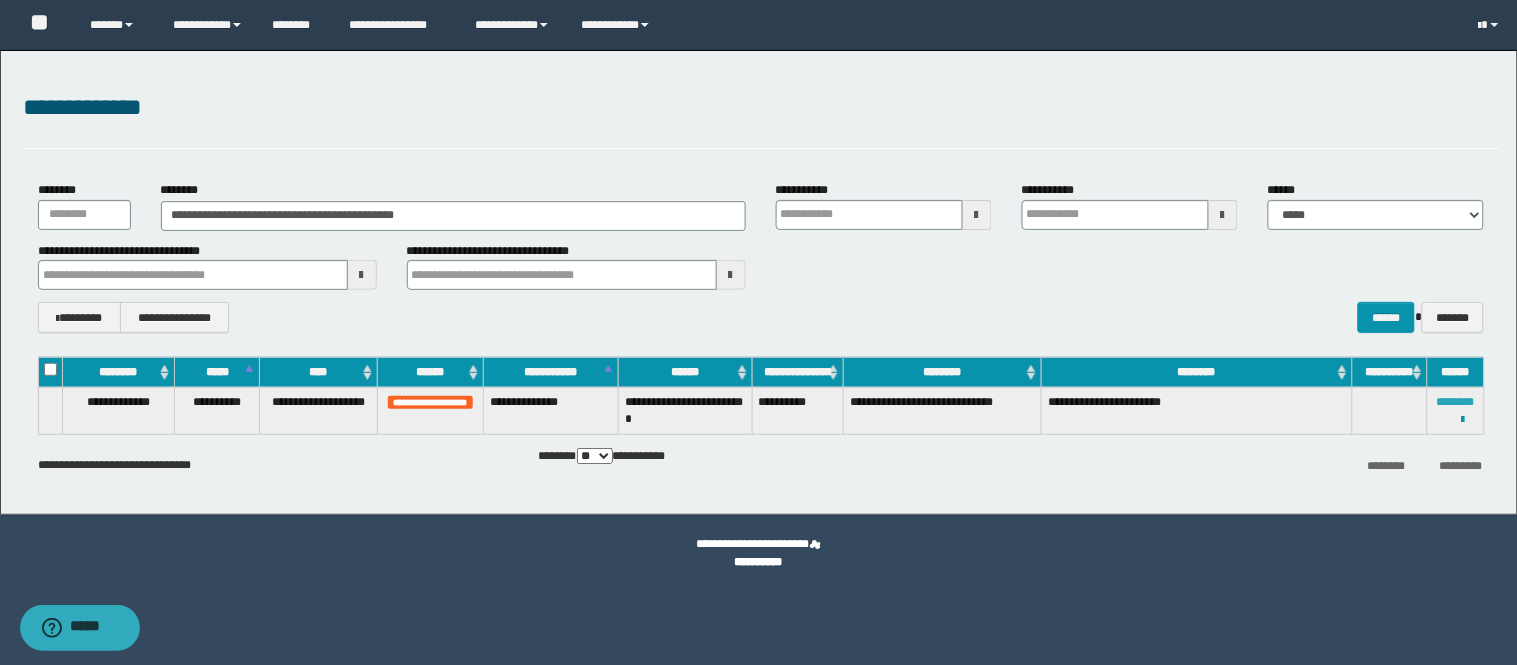 click on "********" at bounding box center (1456, 402) 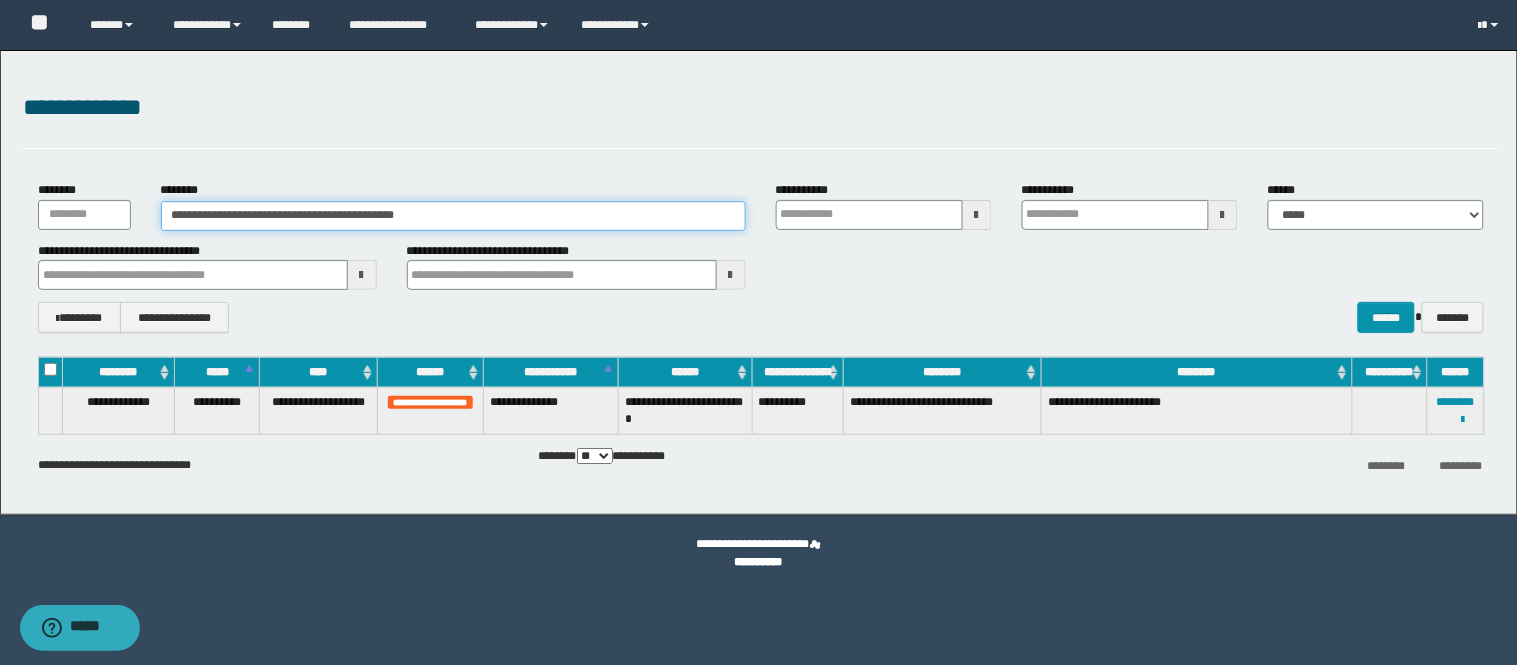 drag, startPoint x: 427, startPoint y: 215, endPoint x: 46, endPoint y: 262, distance: 383.888 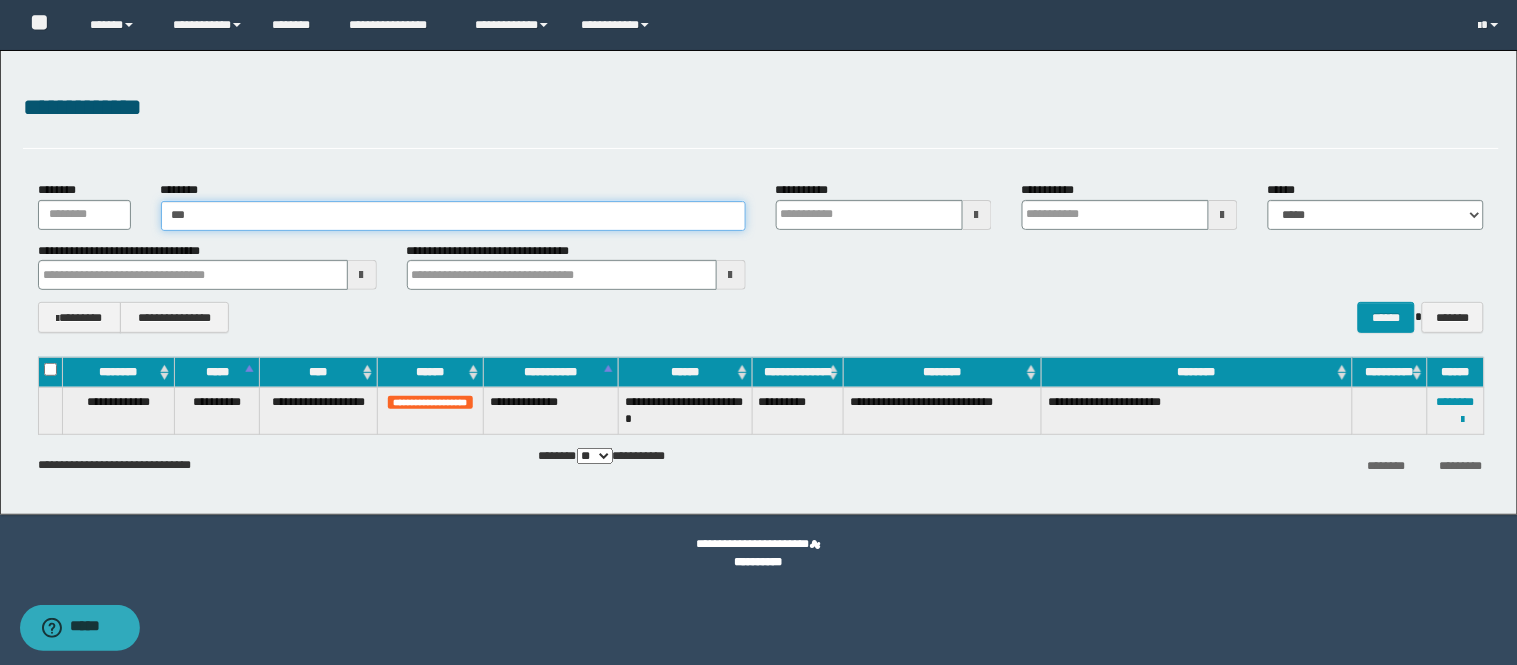 type on "****" 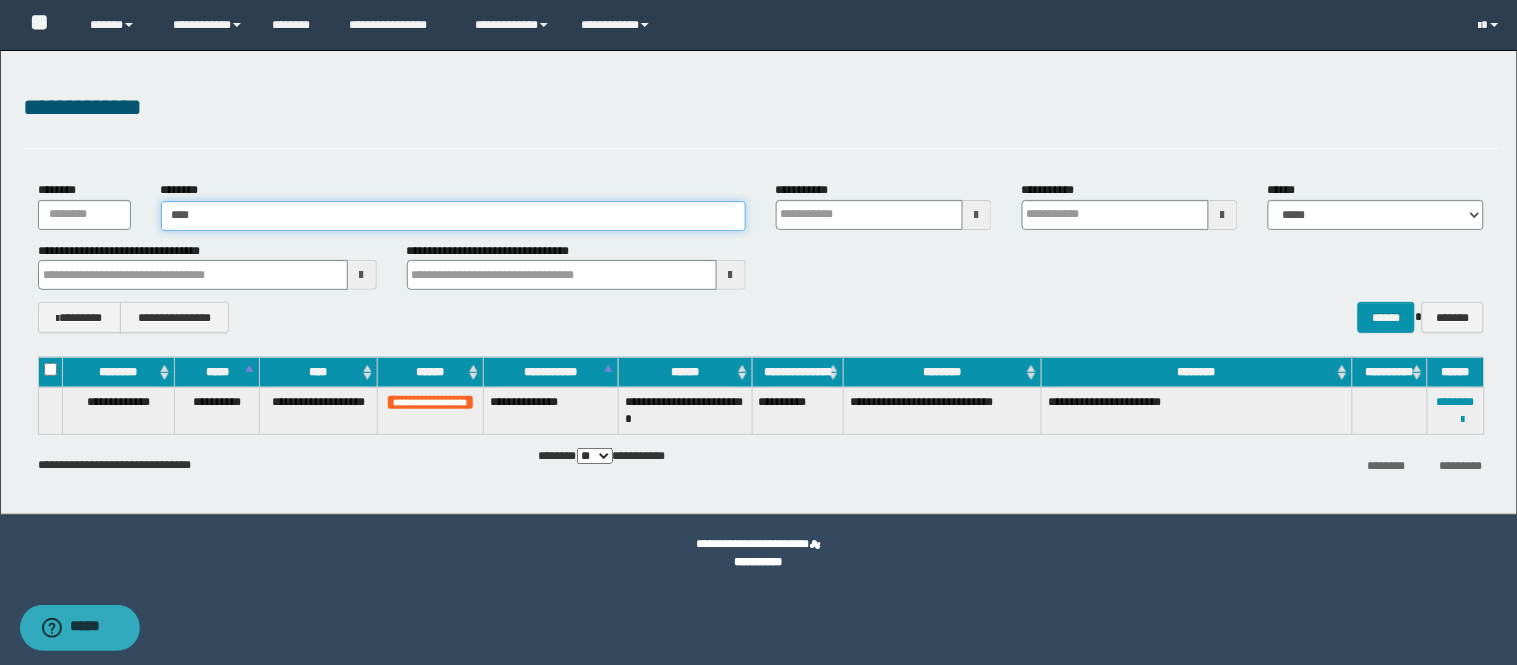 type on "****" 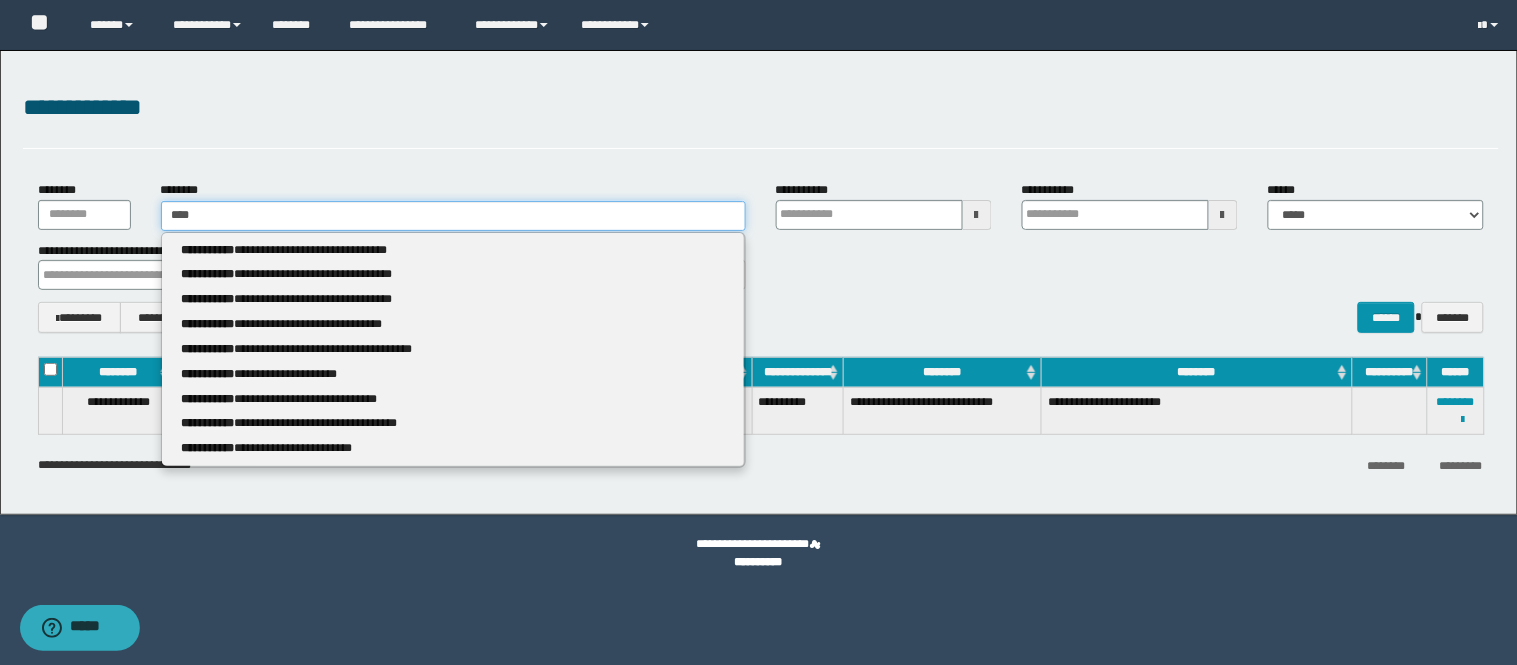 type 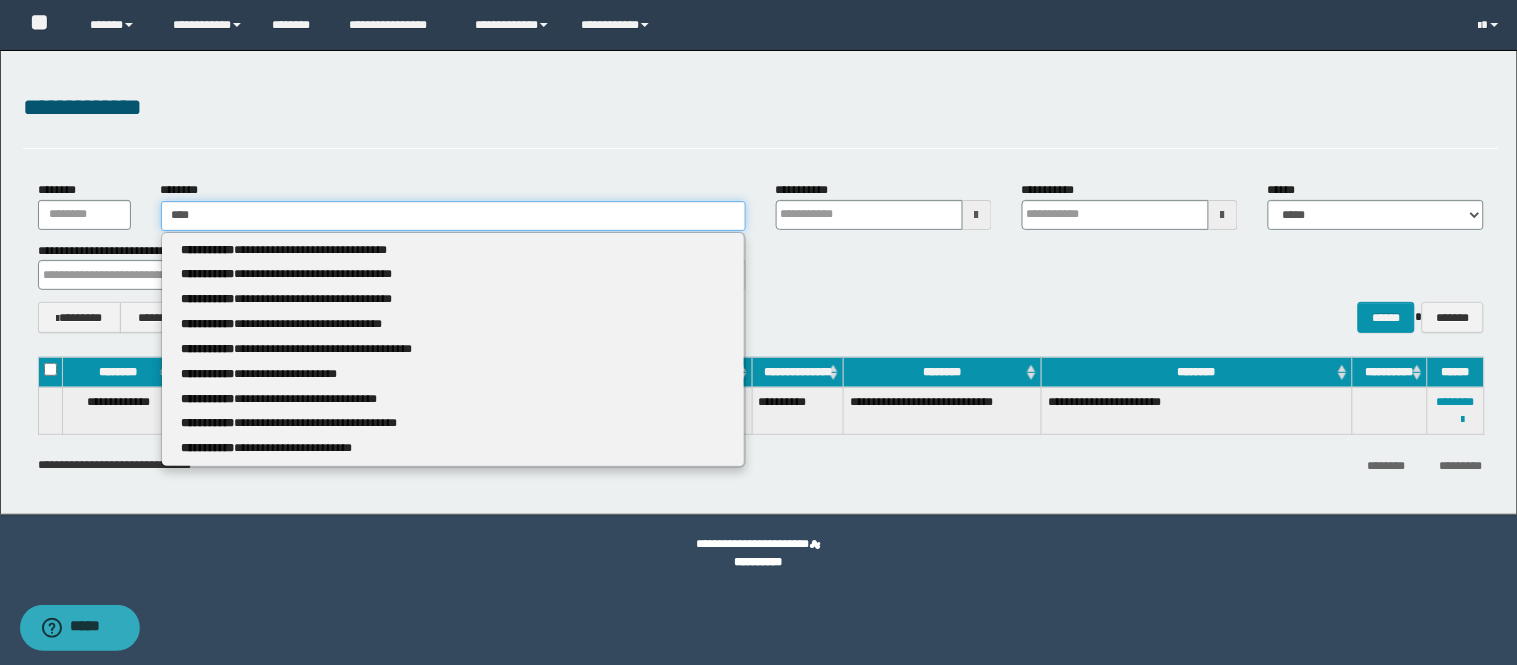 type on "*****" 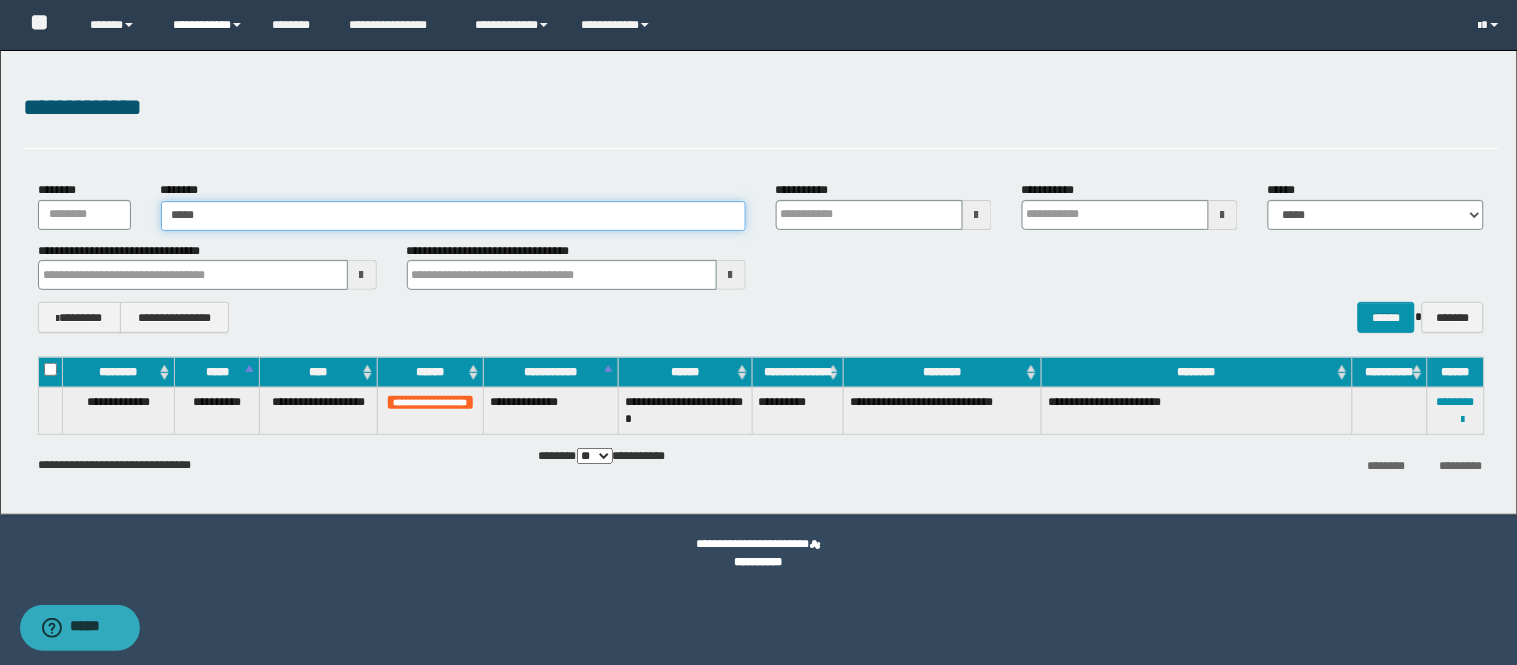 type on "*****" 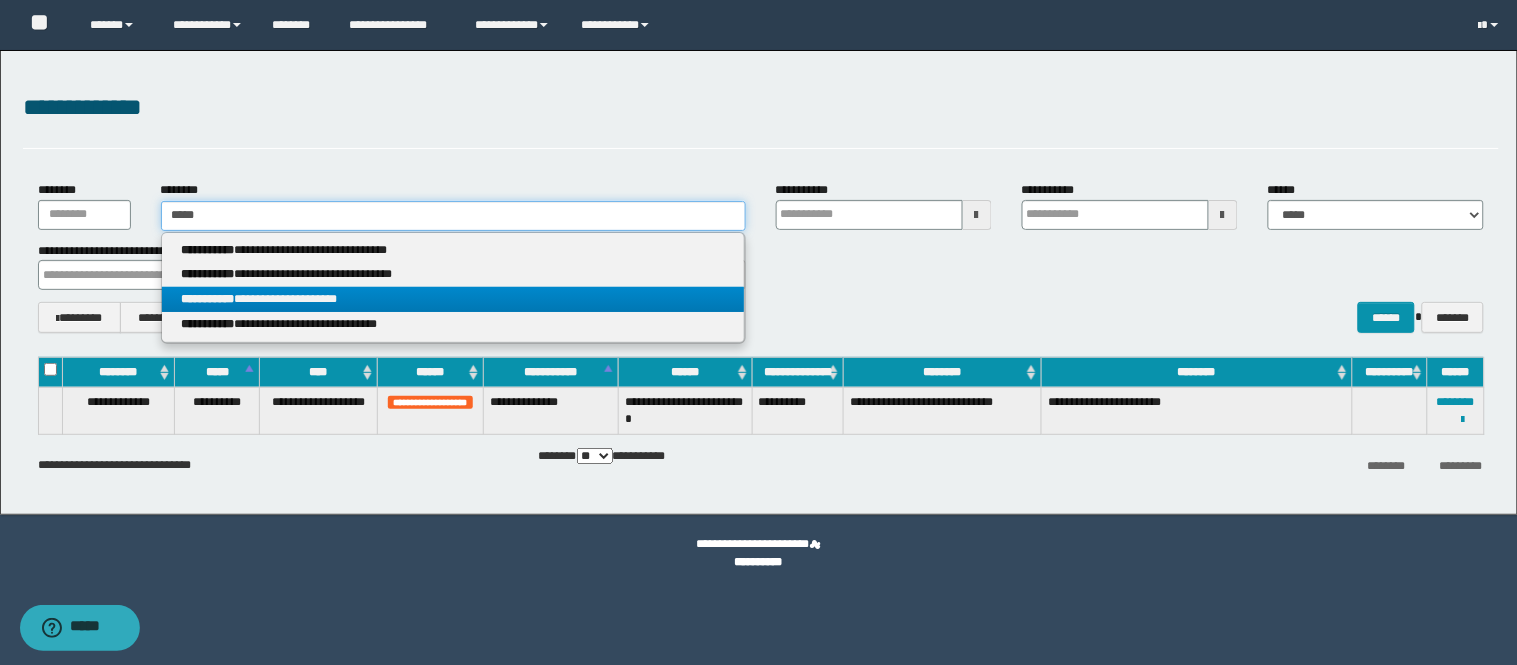 type on "*****" 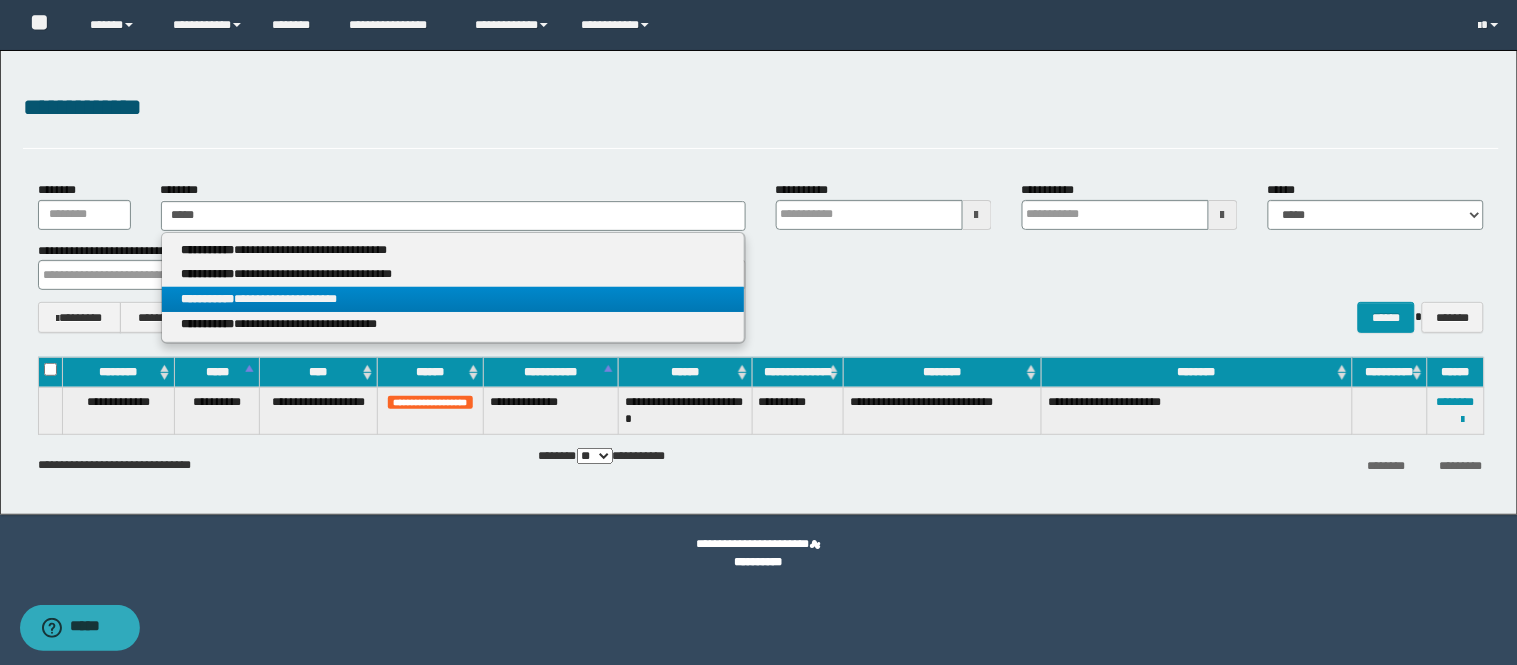 click on "**********" at bounding box center (453, 299) 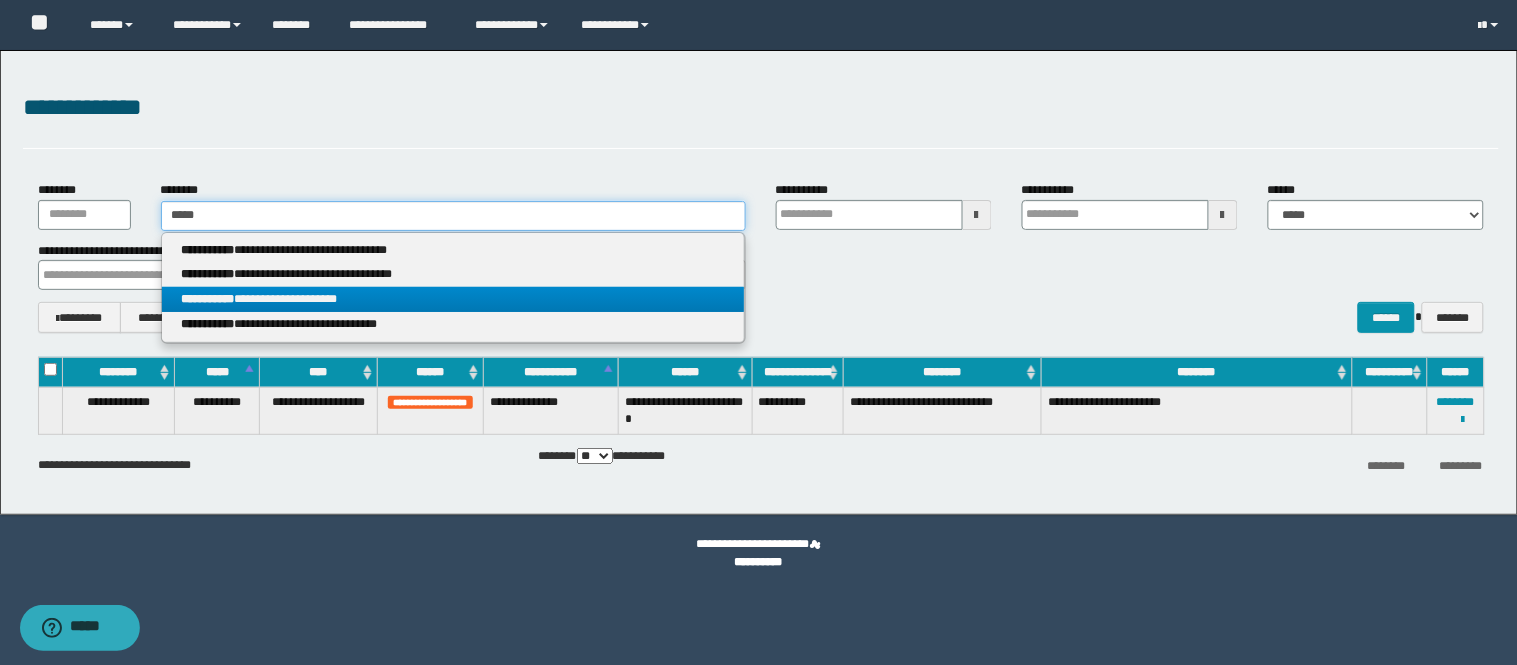 type 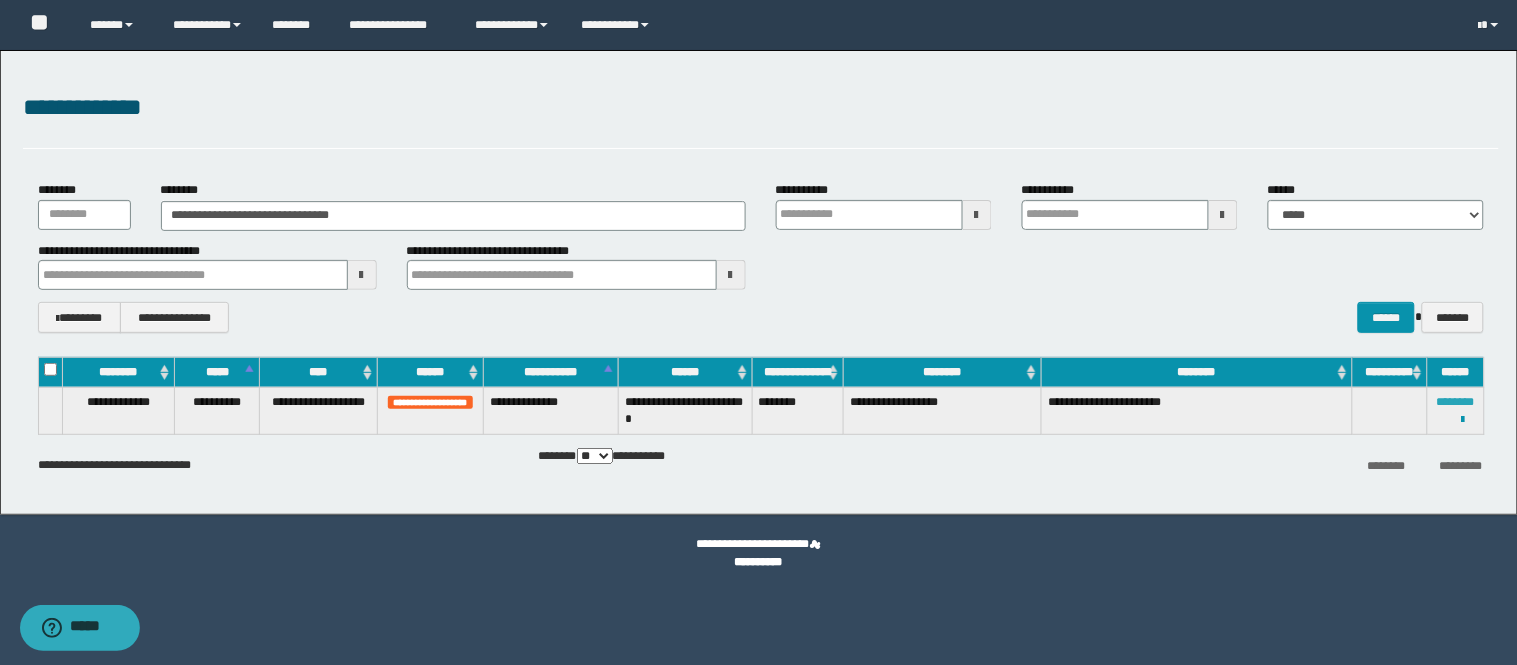 click on "********" at bounding box center [1456, 402] 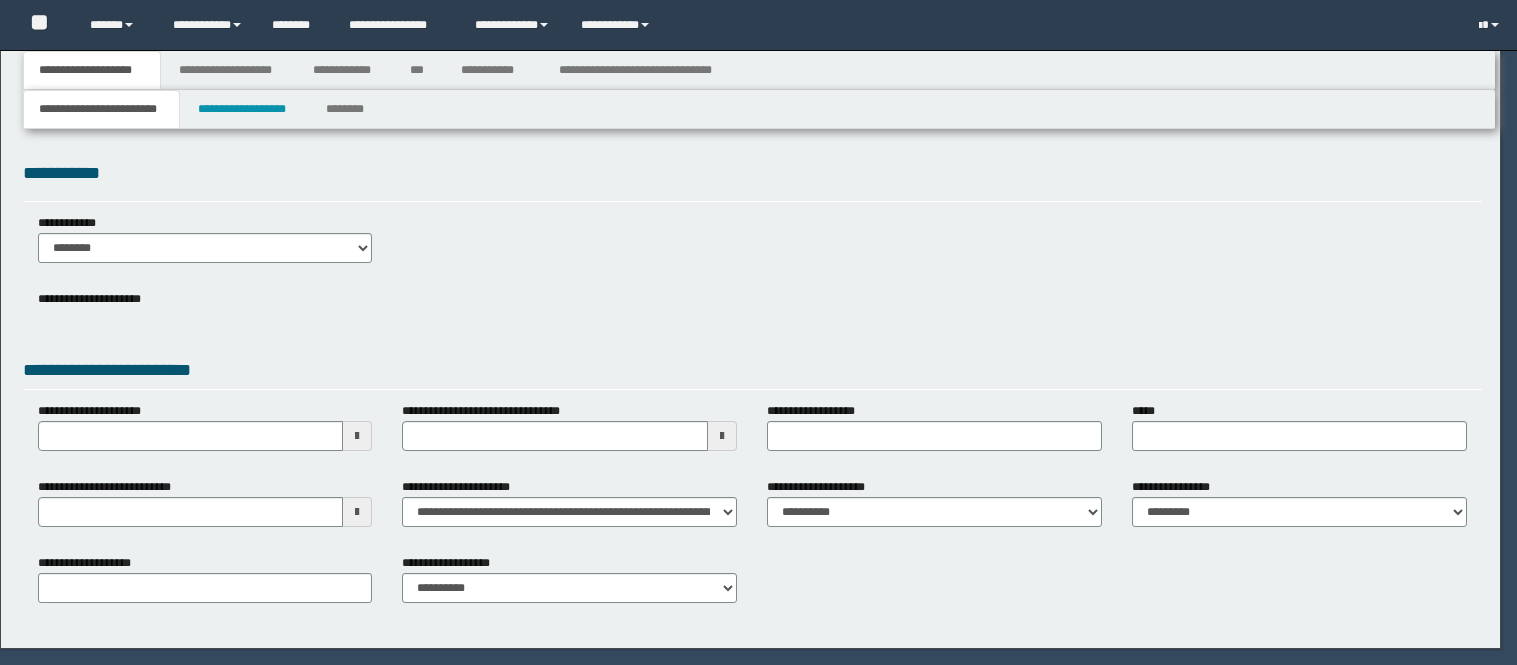 scroll, scrollTop: 0, scrollLeft: 0, axis: both 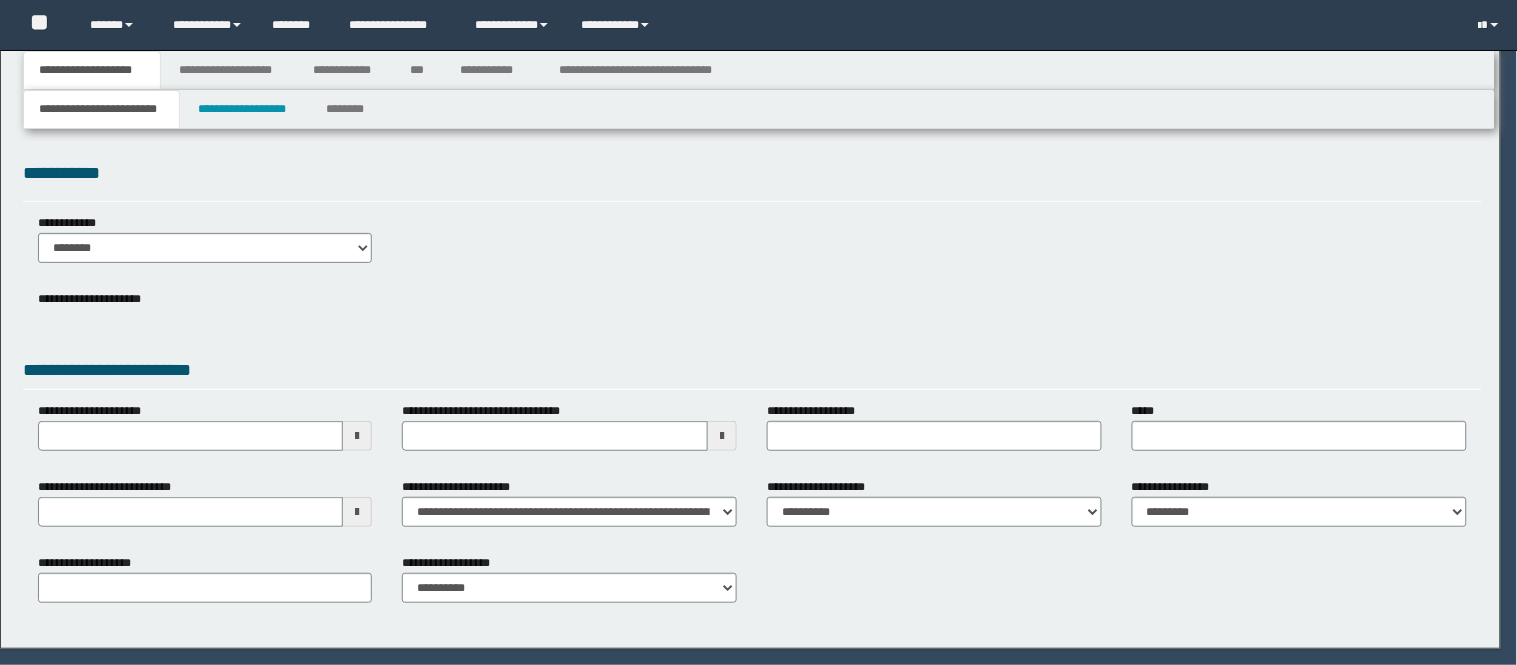 select on "**" 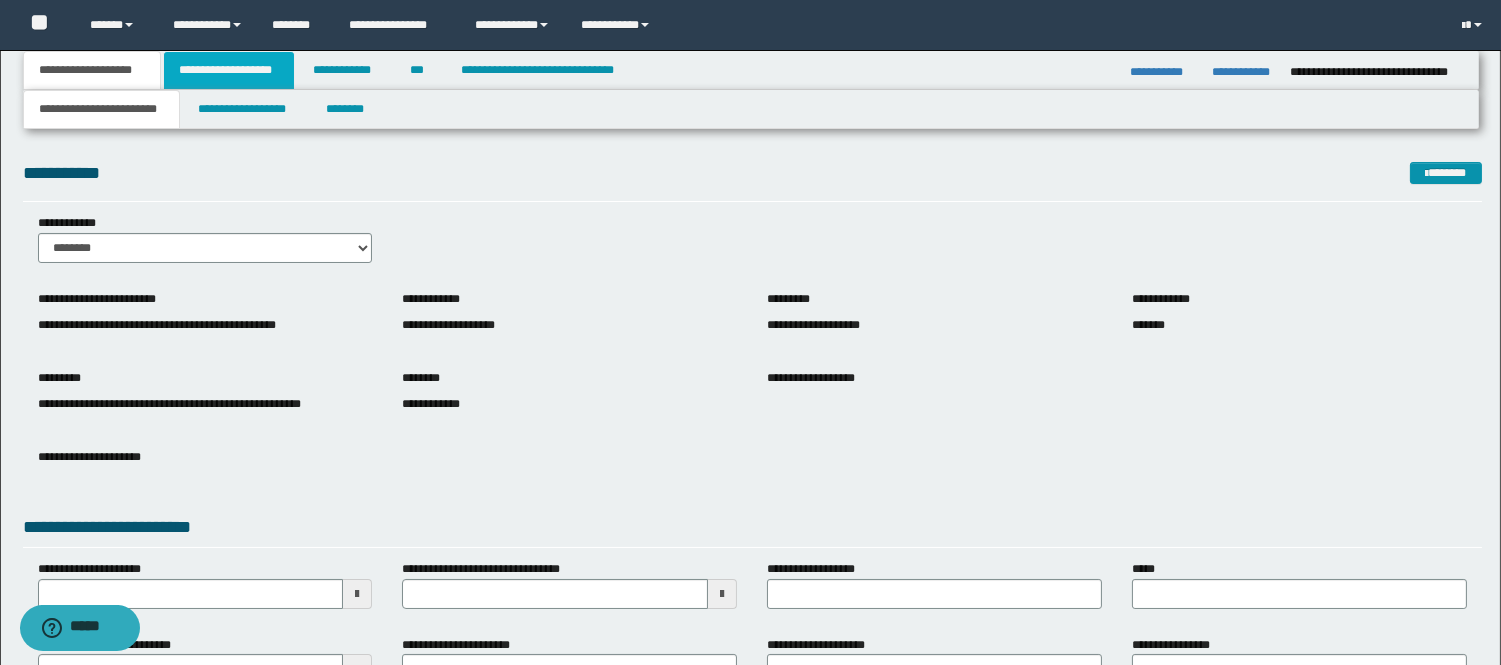 click on "**********" at bounding box center (229, 70) 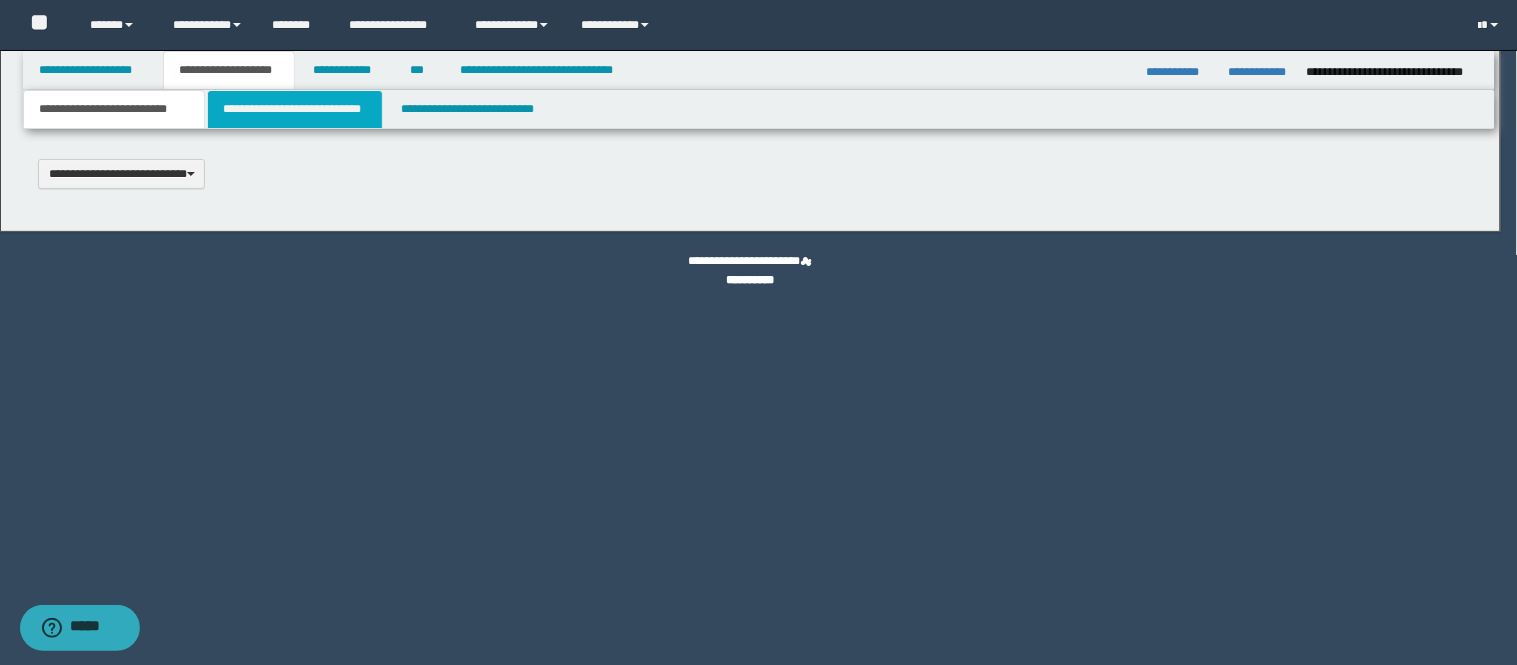 scroll, scrollTop: 0, scrollLeft: 0, axis: both 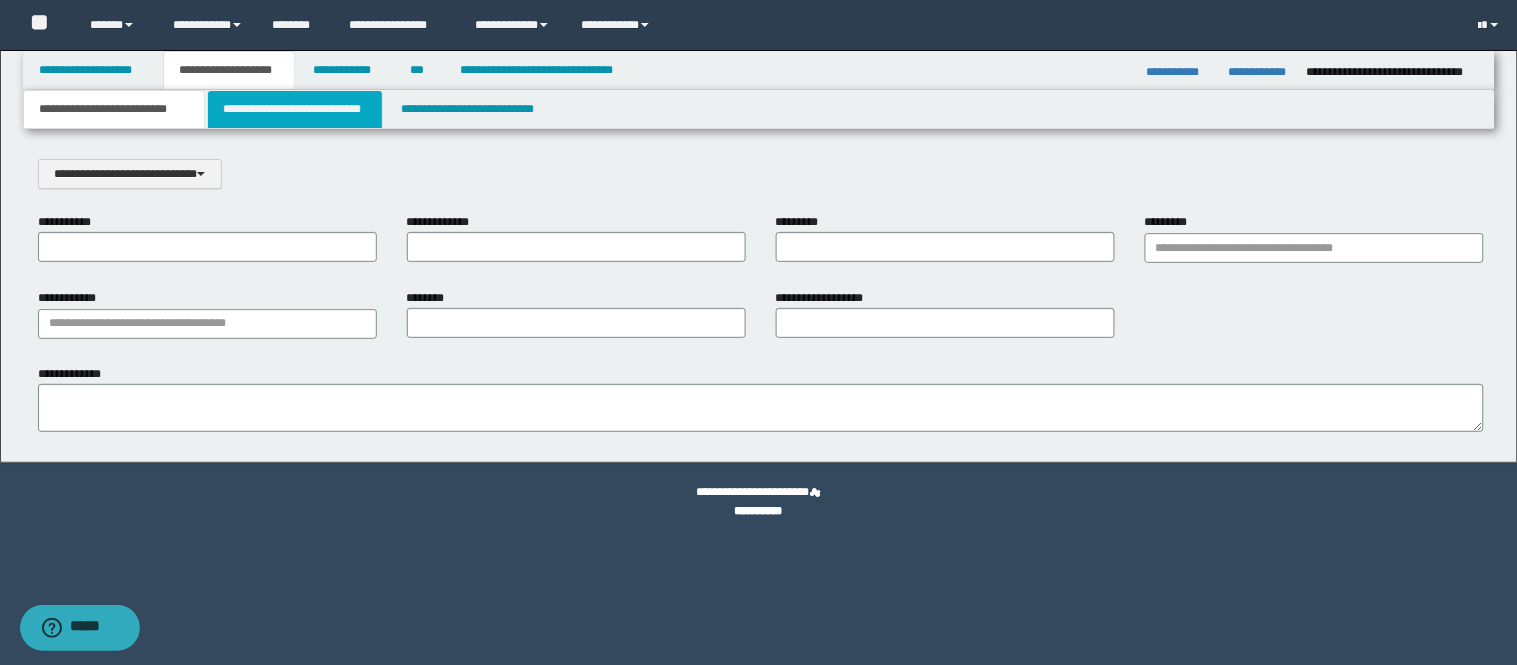 click on "**********" at bounding box center (295, 109) 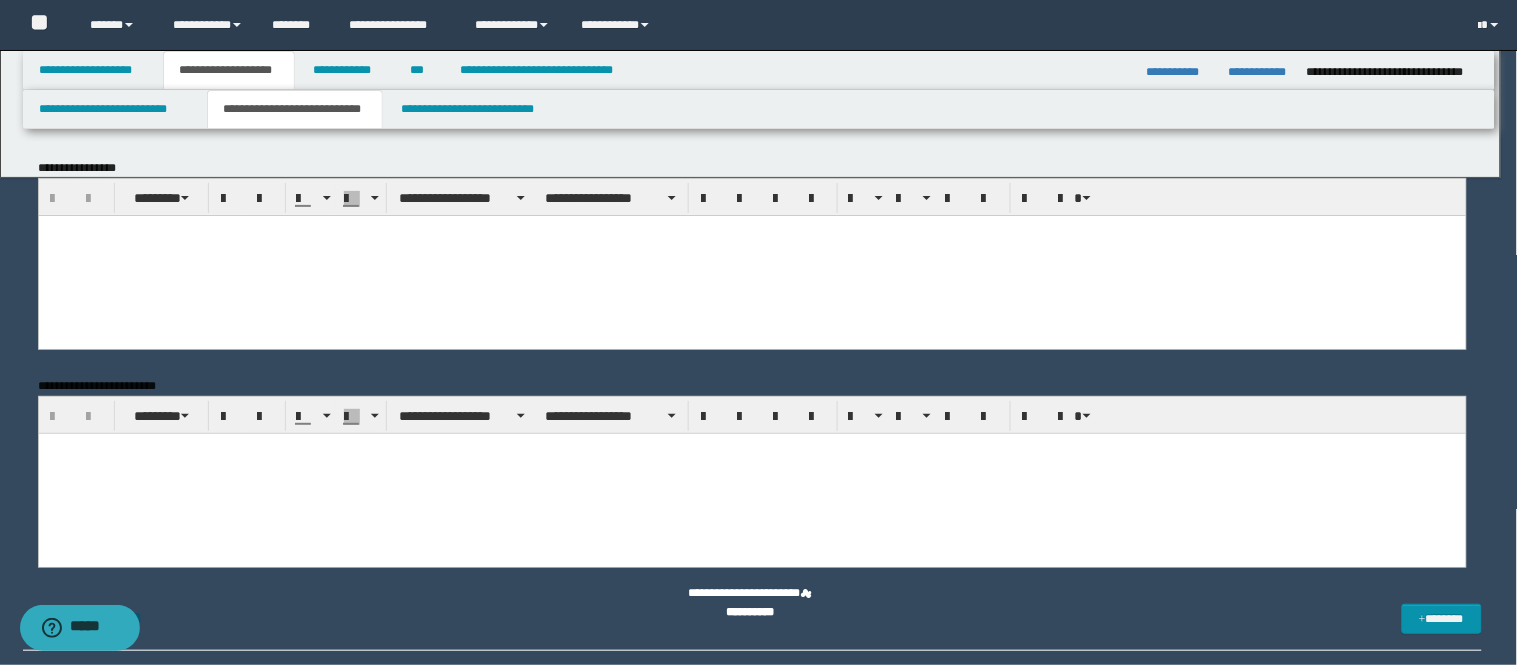 scroll, scrollTop: 0, scrollLeft: 0, axis: both 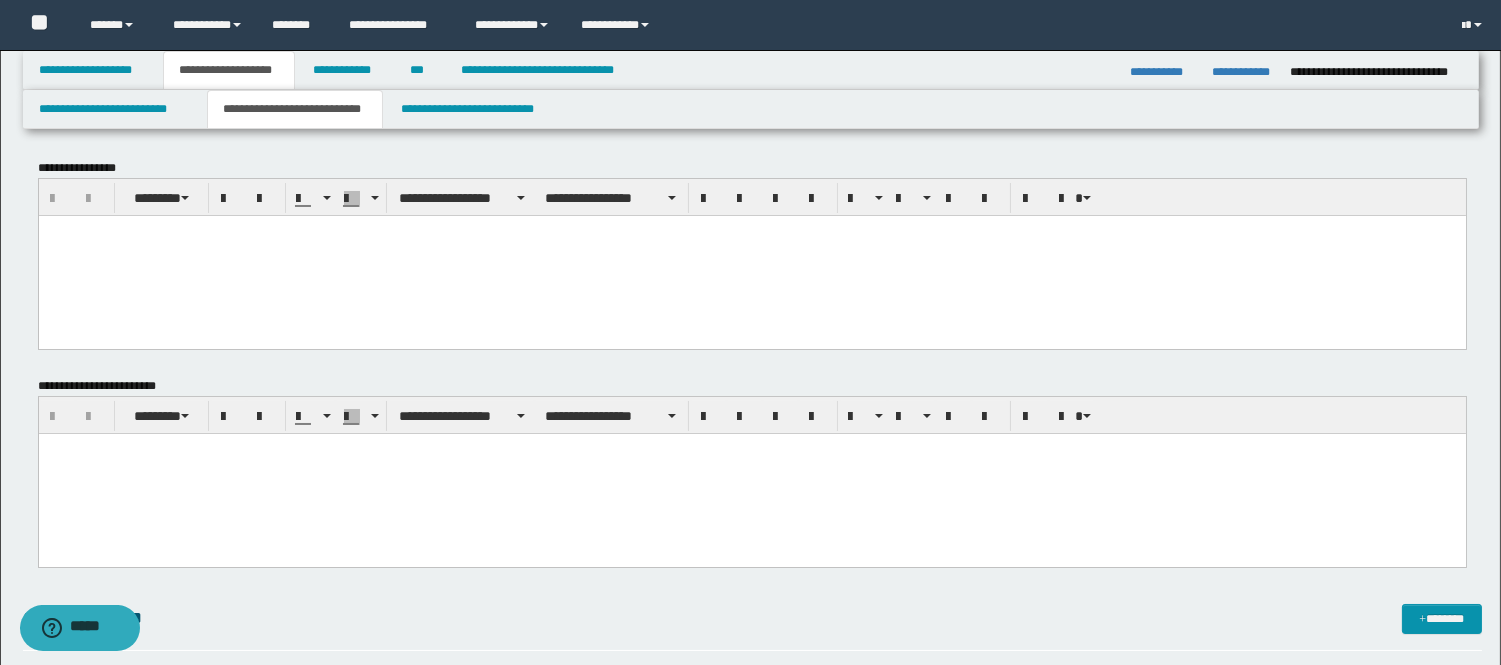 click at bounding box center [751, 474] 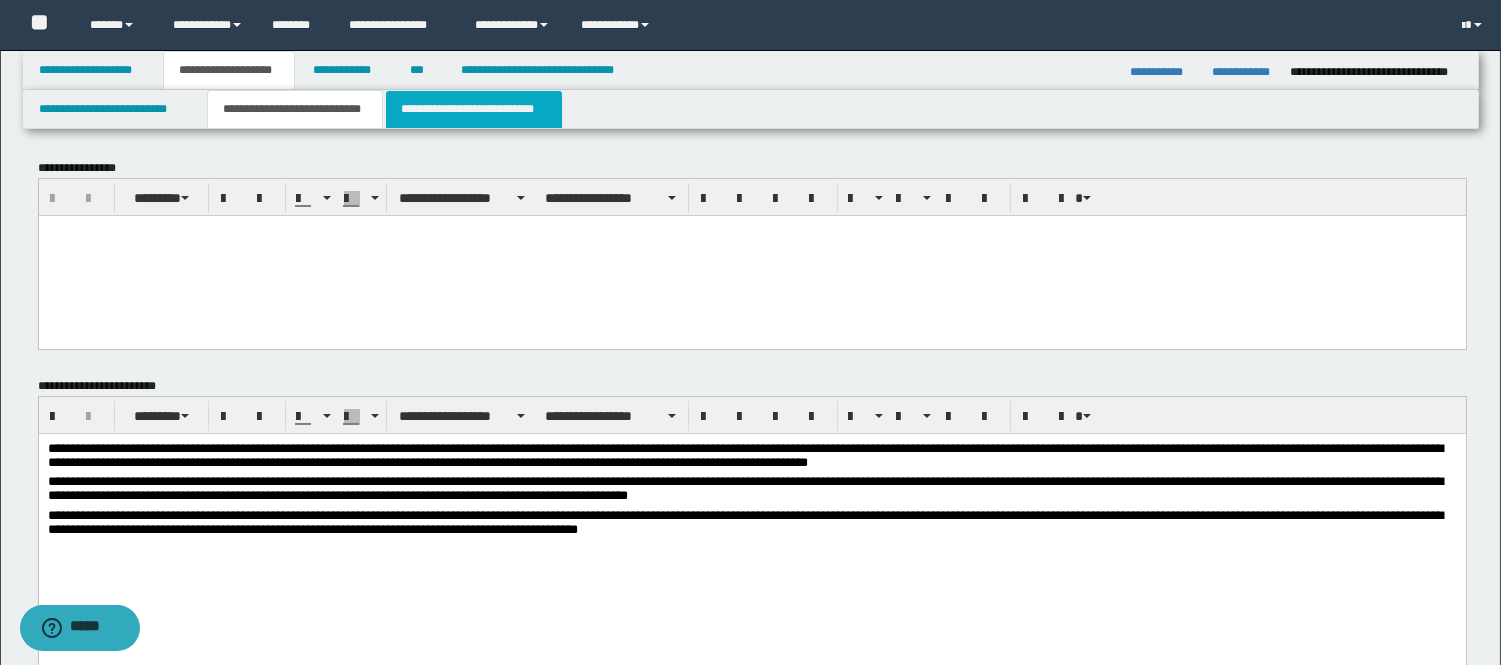 drag, startPoint x: 510, startPoint y: 101, endPoint x: 530, endPoint y: 103, distance: 20.09975 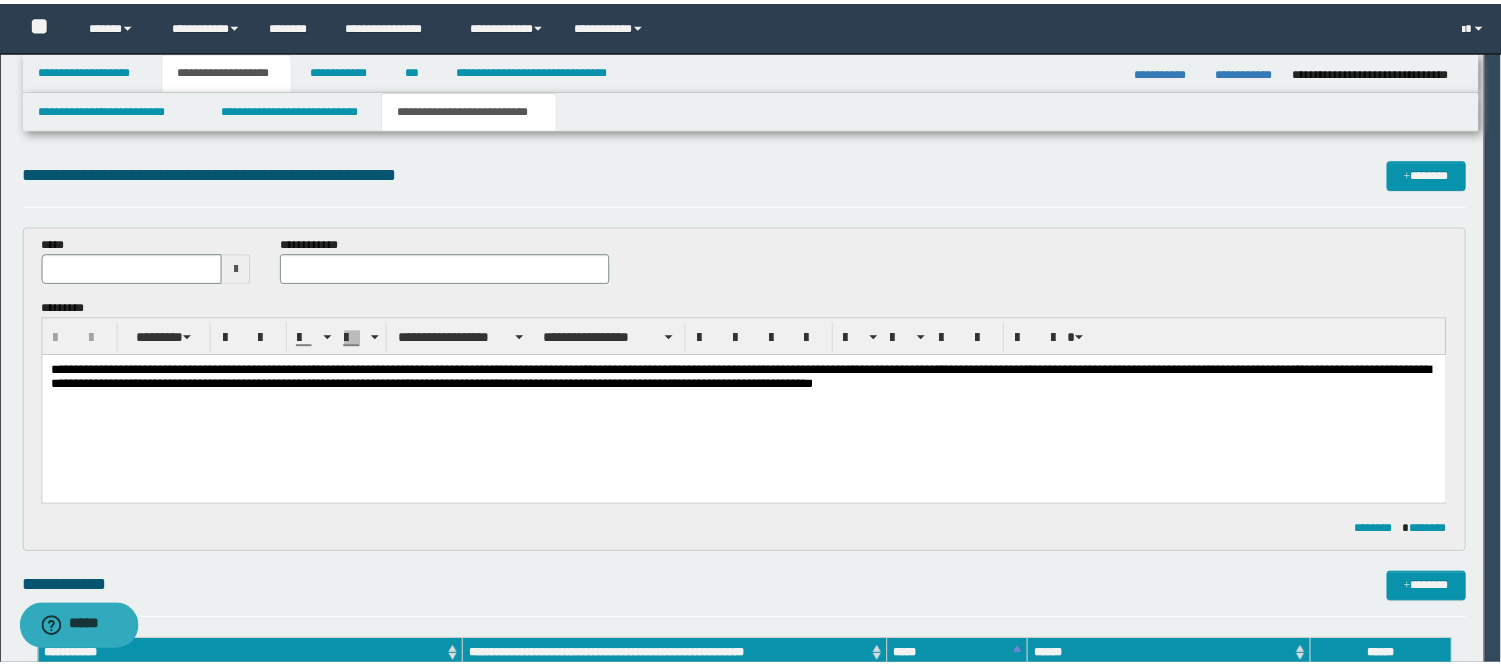 scroll, scrollTop: 0, scrollLeft: 0, axis: both 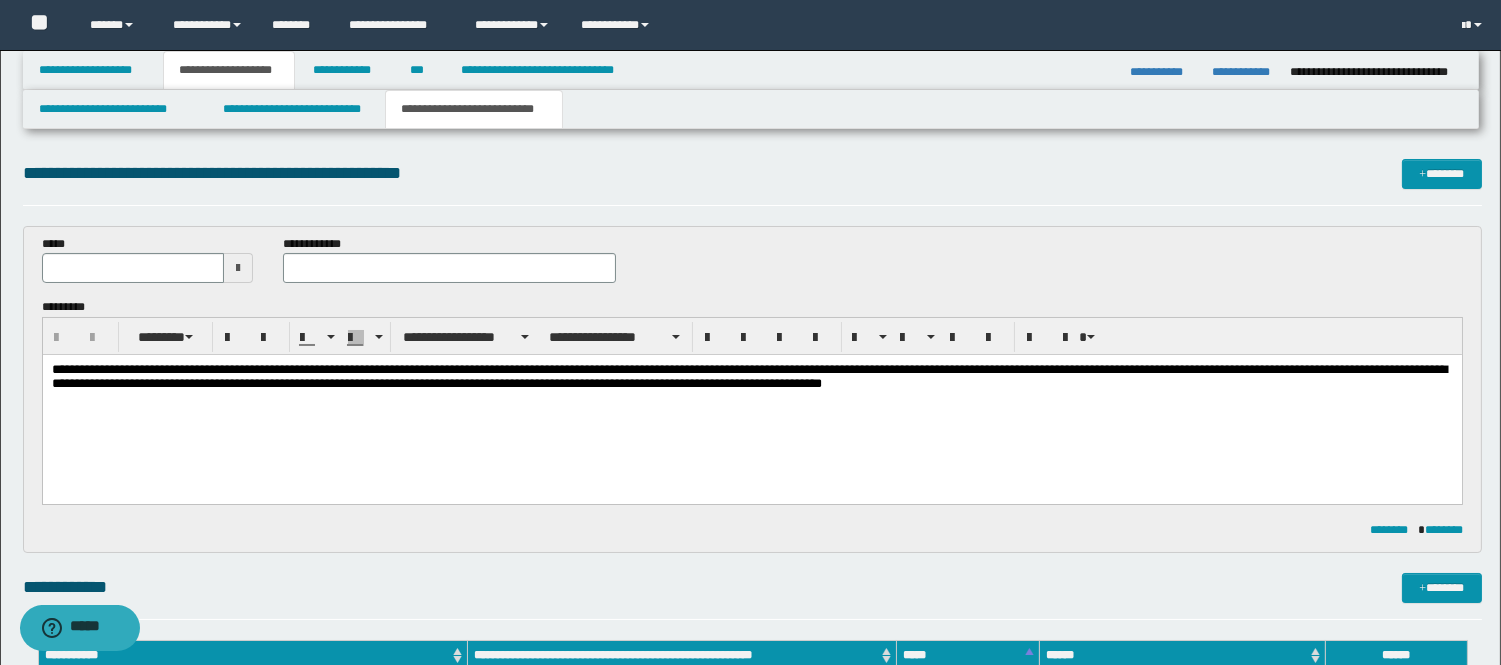 type 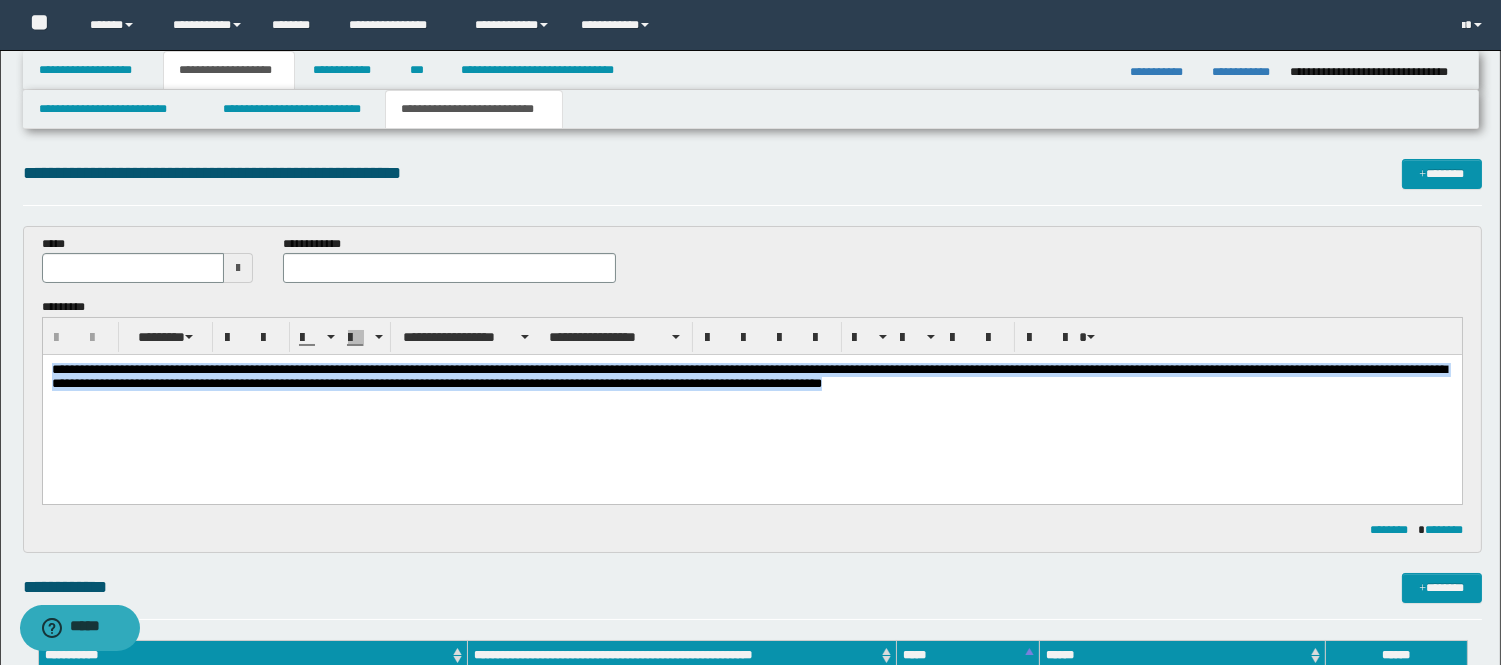 drag, startPoint x: 54, startPoint y: 366, endPoint x: 1113, endPoint y: 442, distance: 1061.7236 